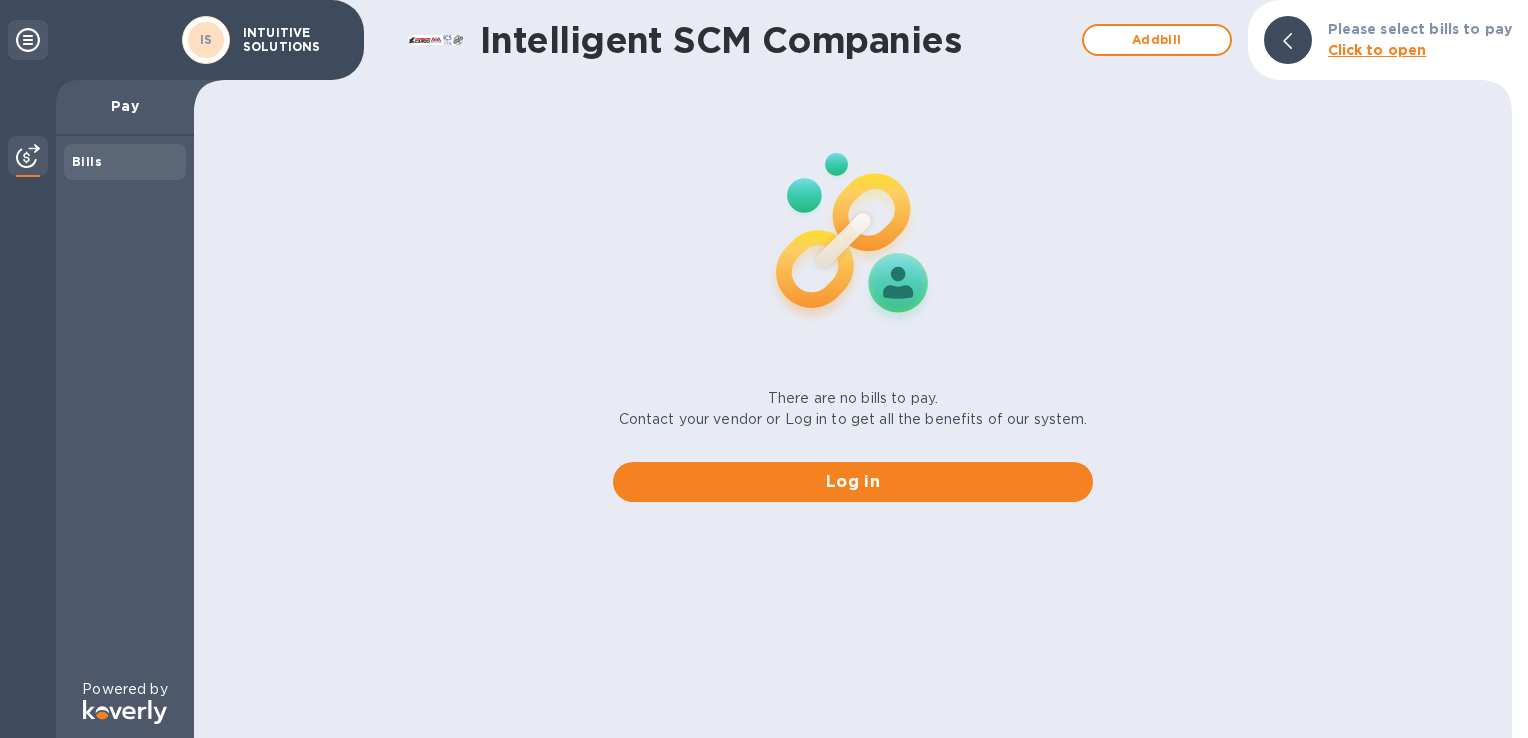 scroll, scrollTop: 0, scrollLeft: 0, axis: both 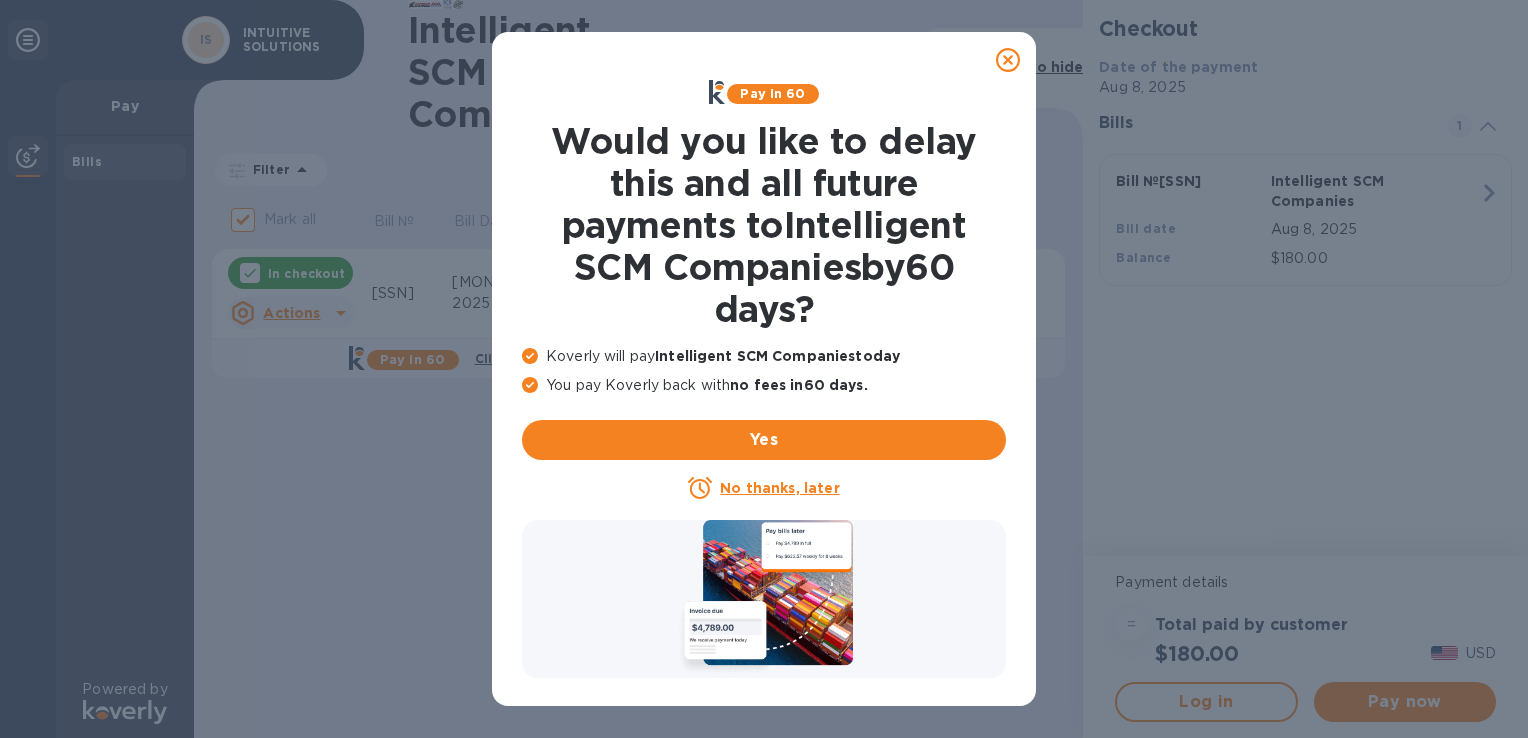 click 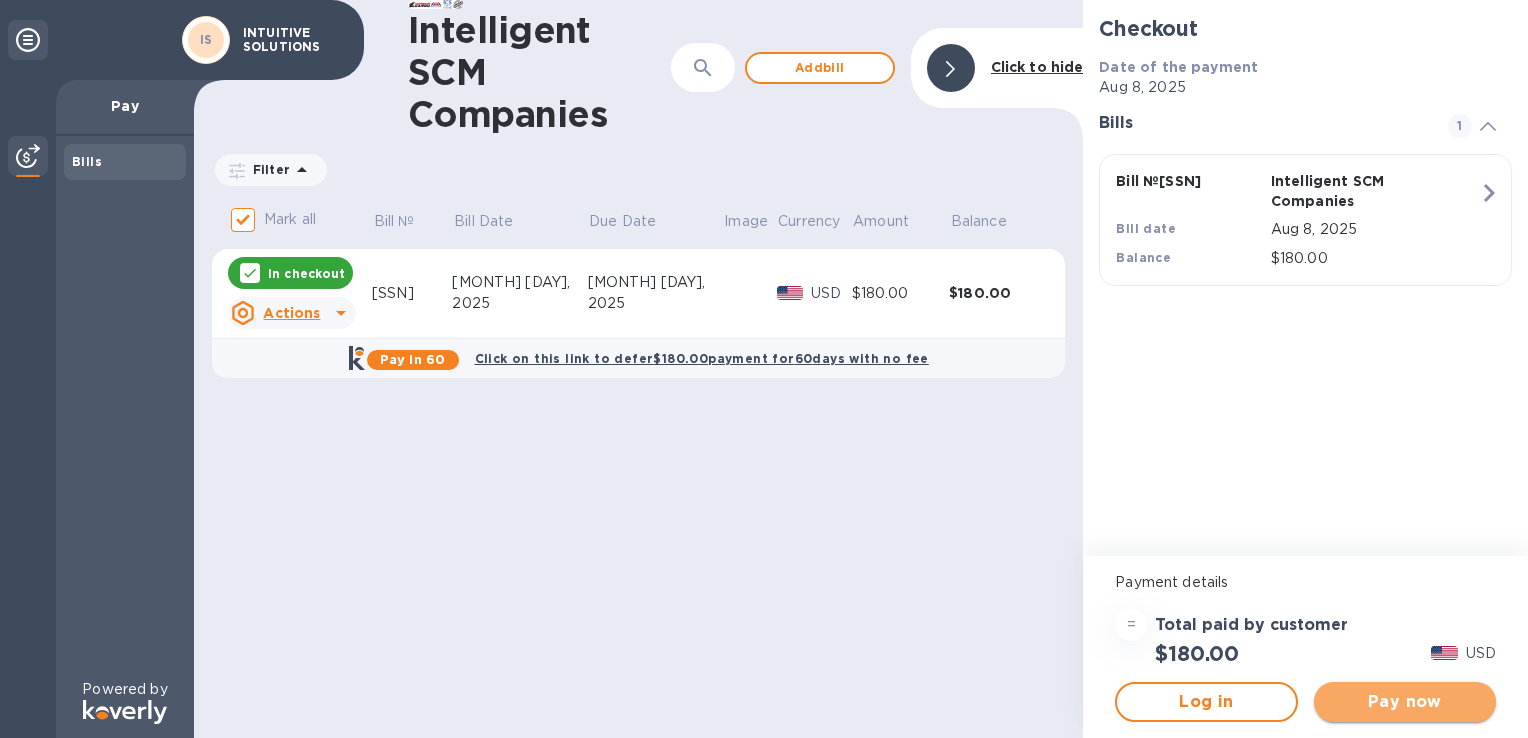 click on "Pay now" at bounding box center (1405, 702) 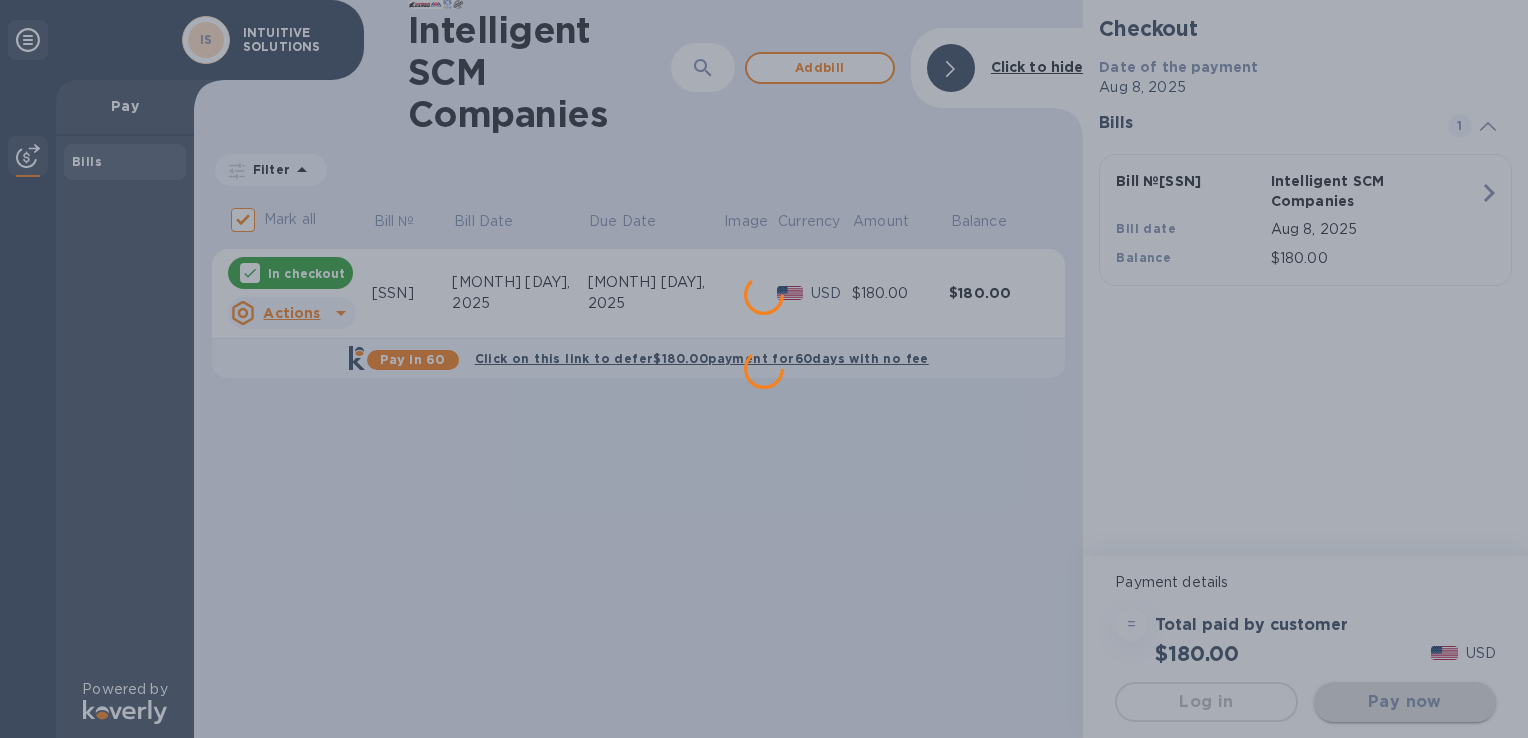 scroll, scrollTop: 0, scrollLeft: 0, axis: both 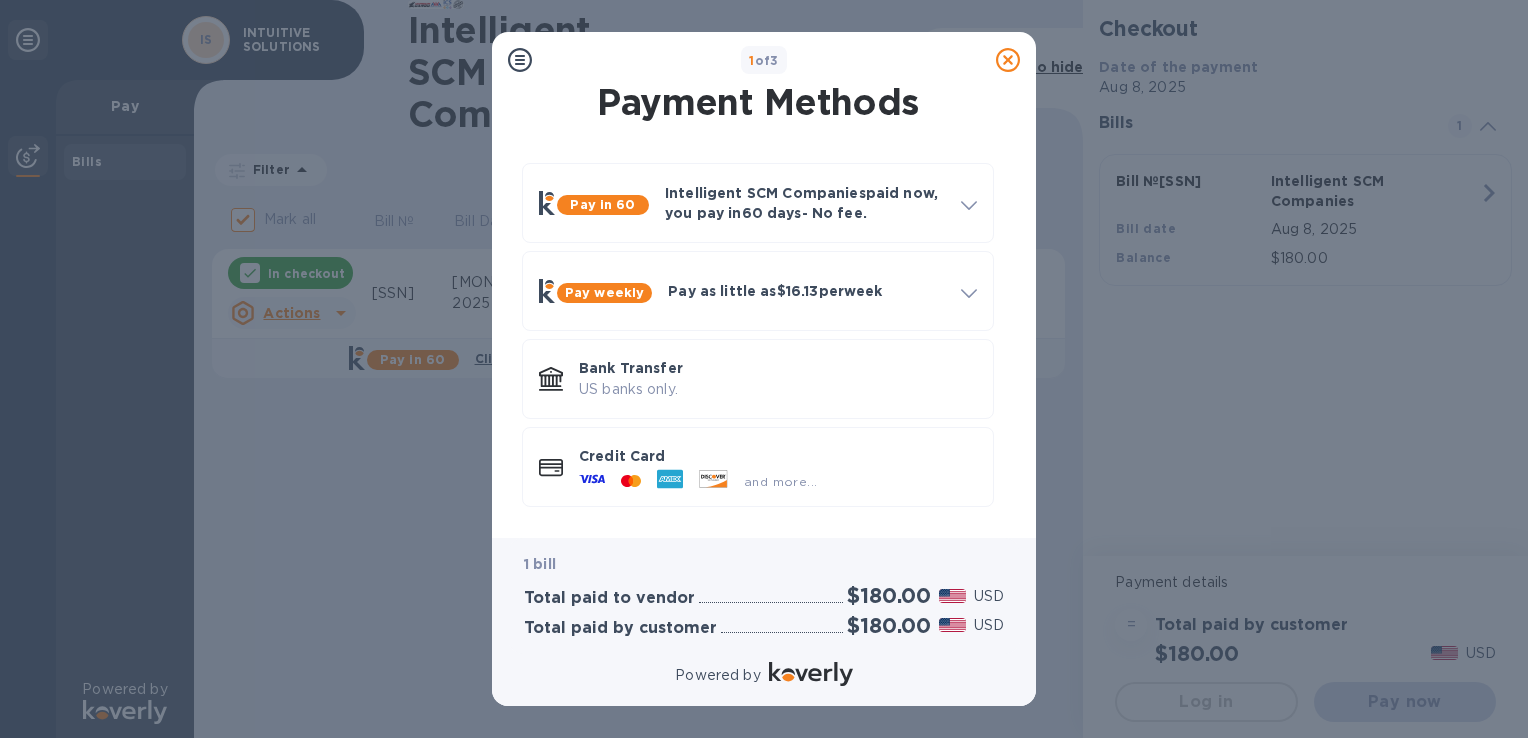 click 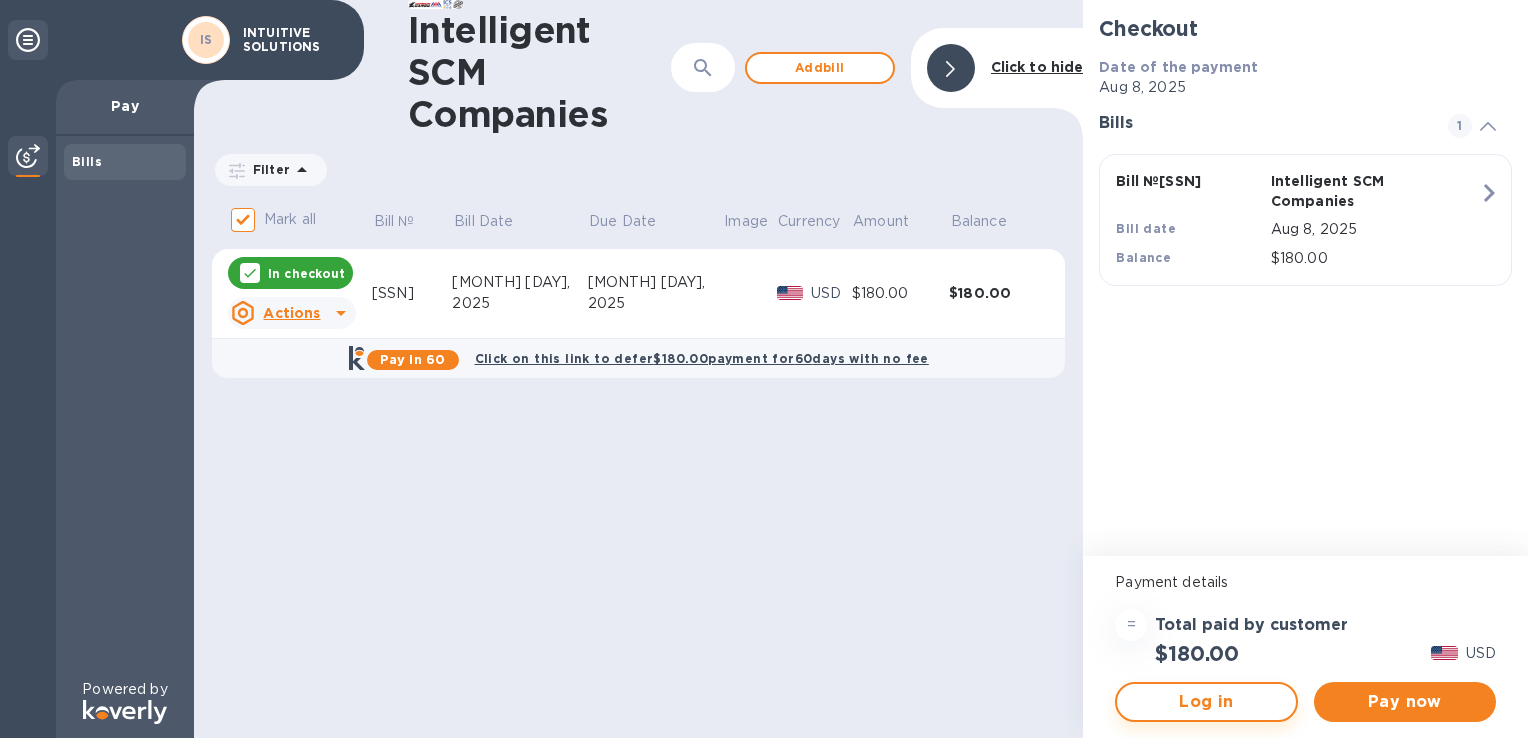click on "Log in" at bounding box center [1206, 702] 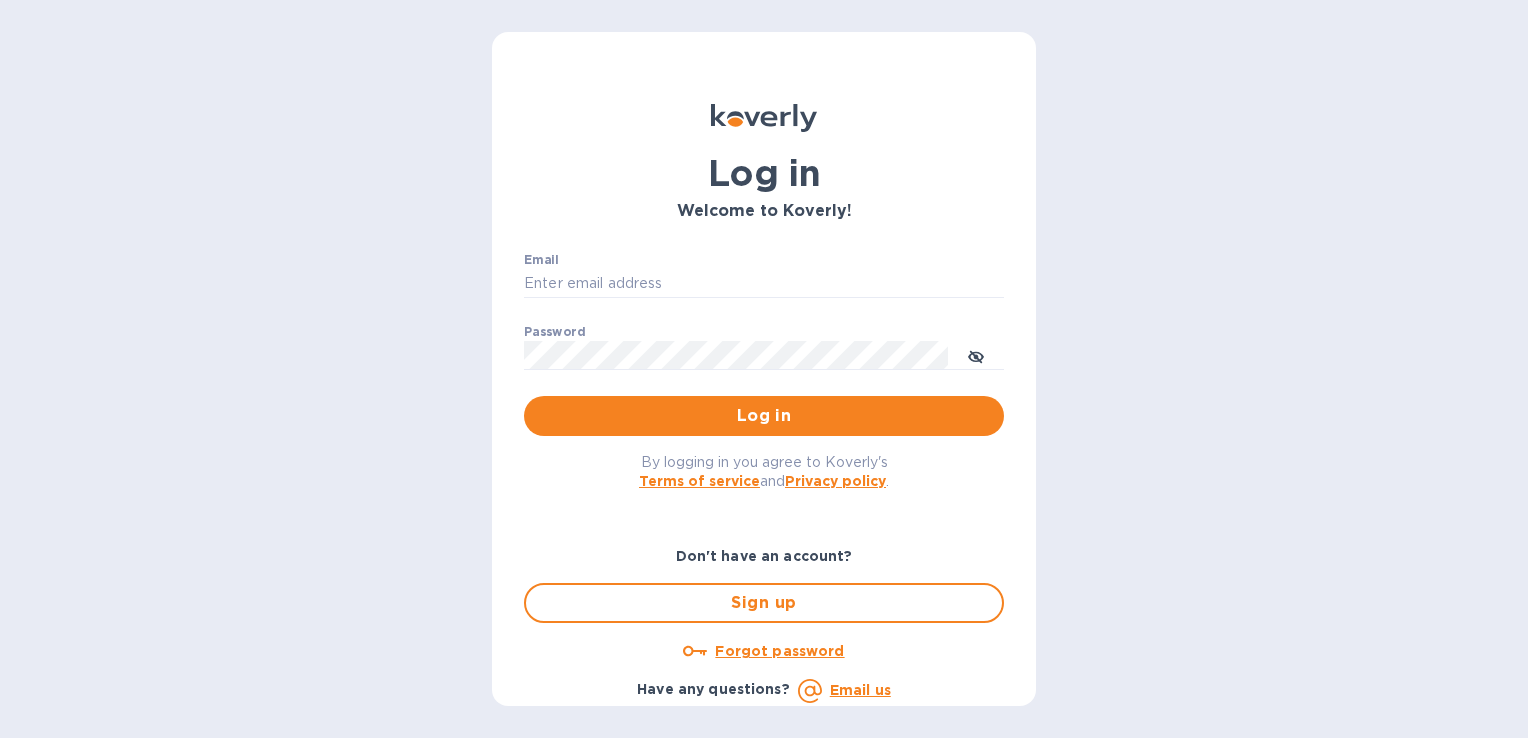 scroll, scrollTop: 0, scrollLeft: 0, axis: both 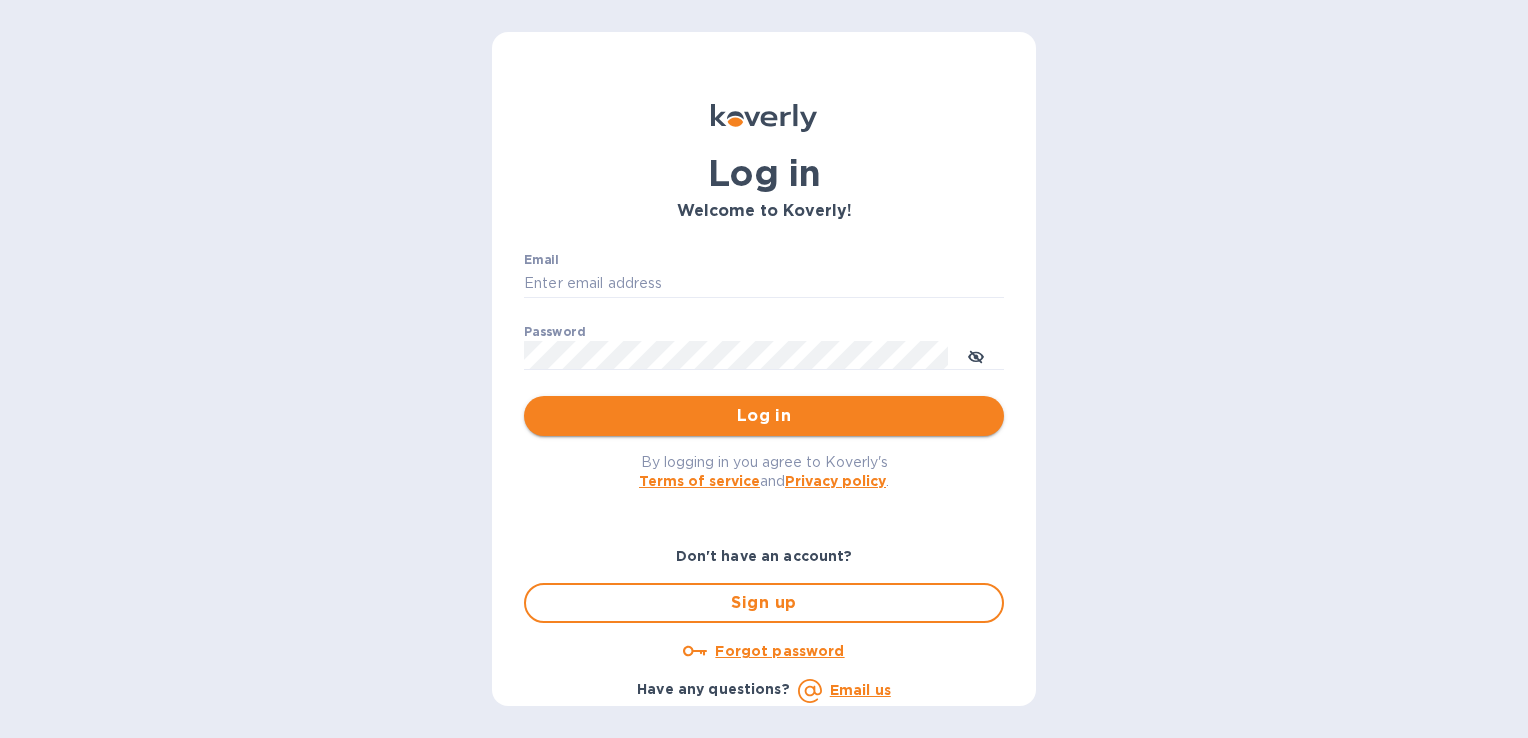 type on "gina@intuitivenow.com" 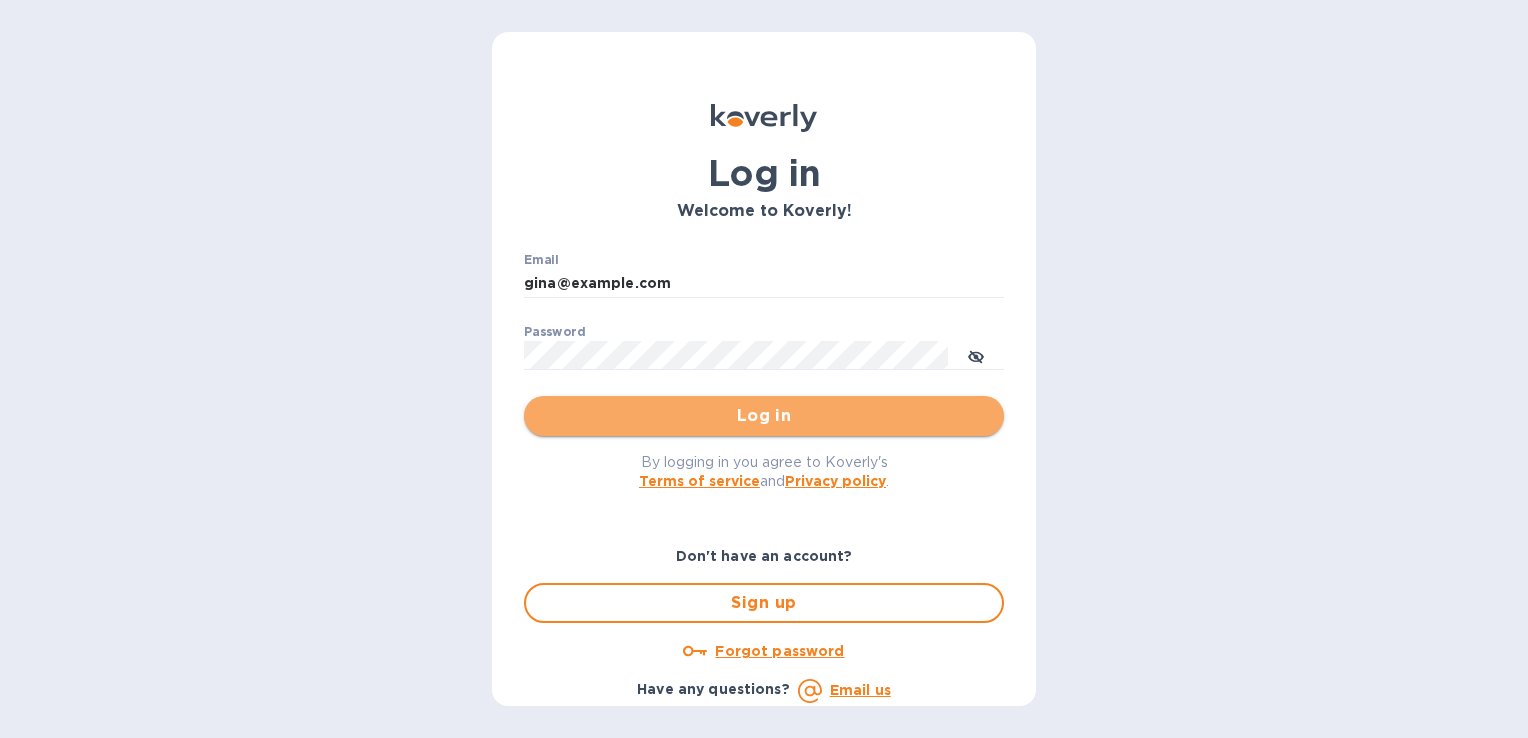 click on "Log in" at bounding box center (764, 416) 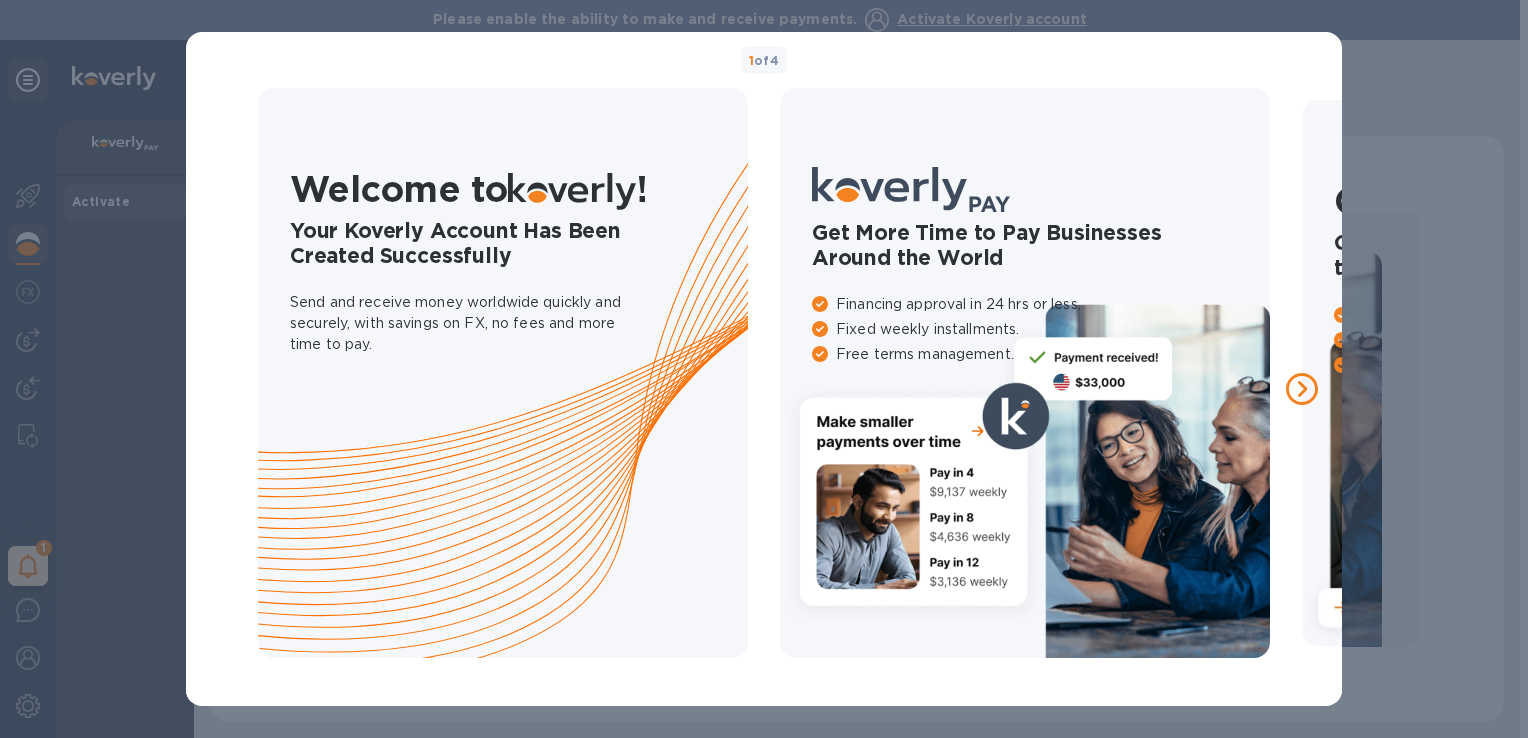 click 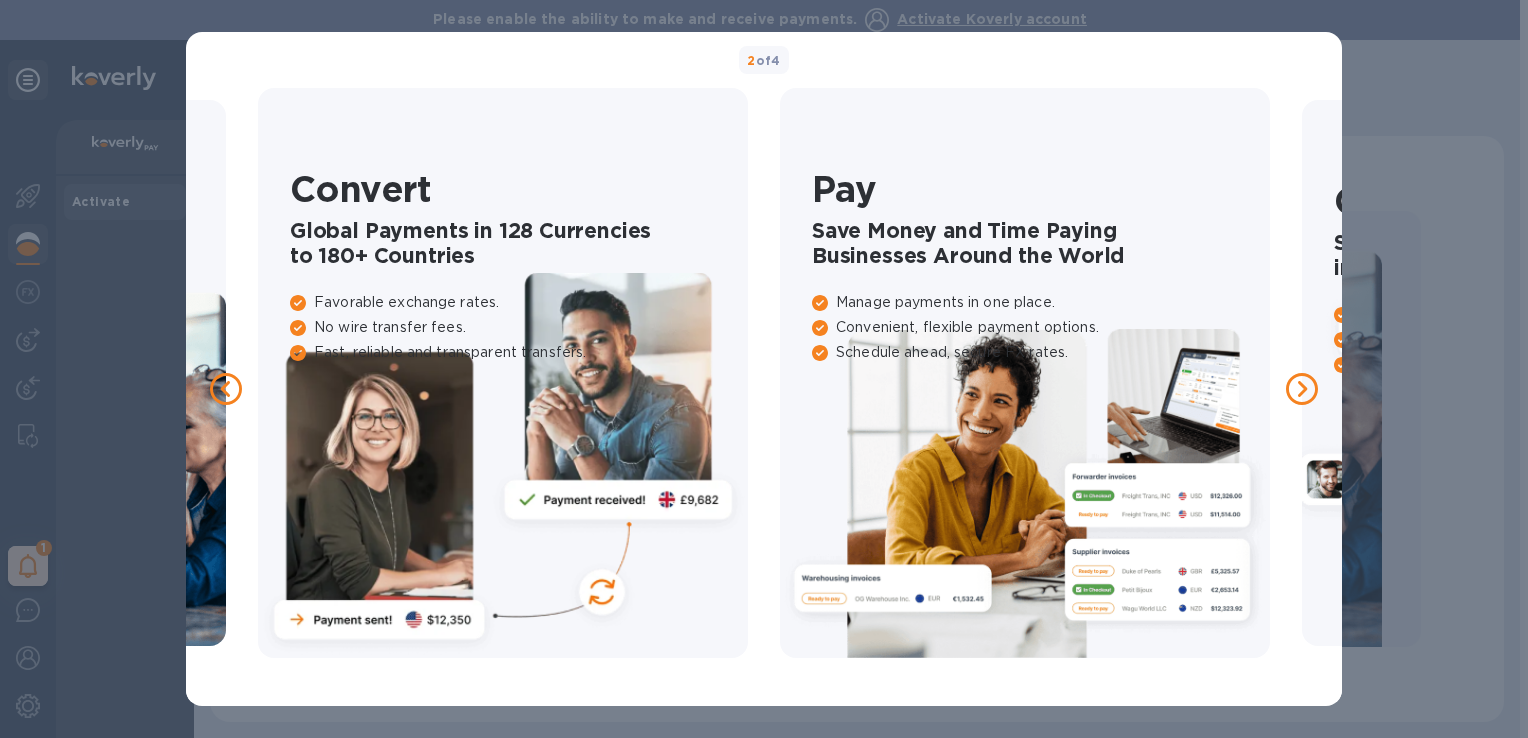 click 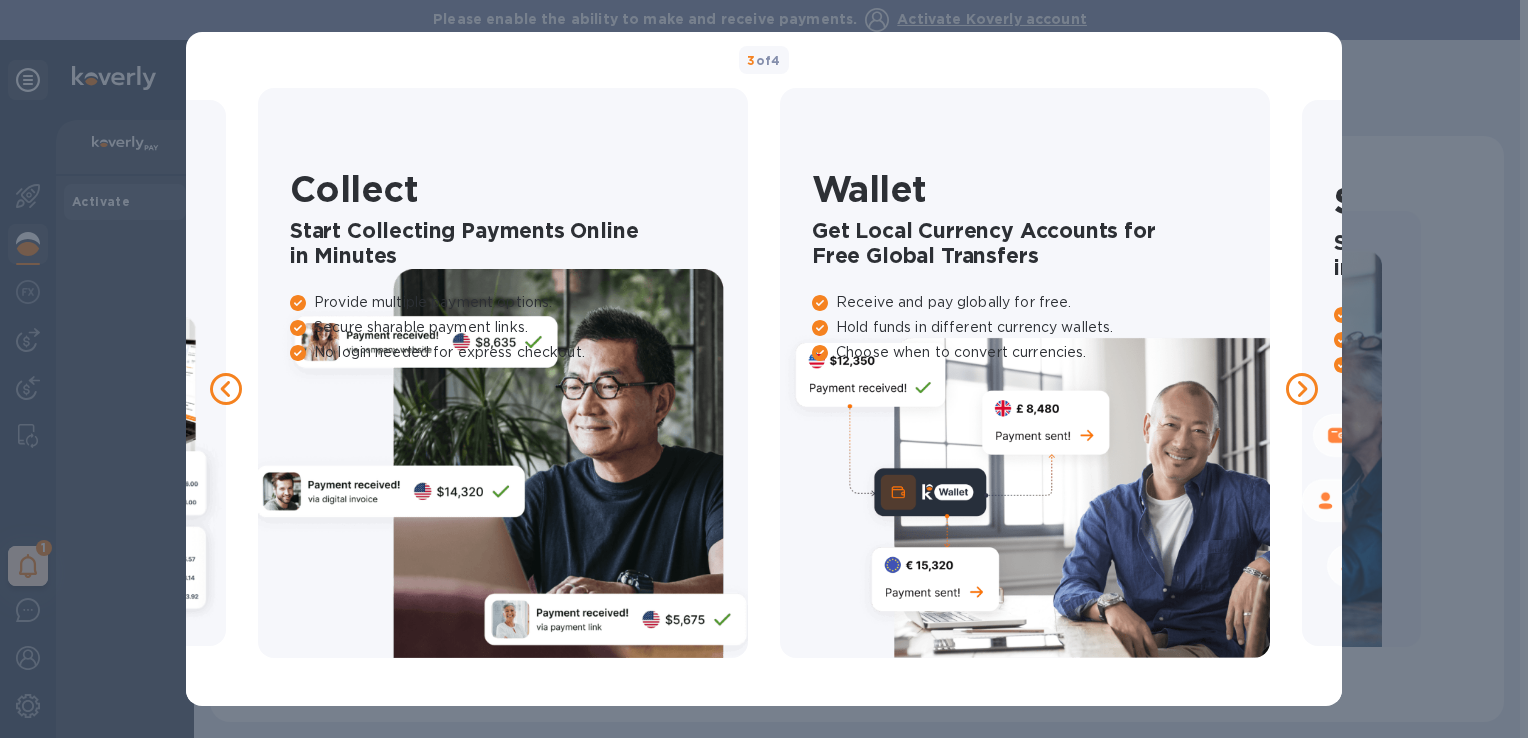 click 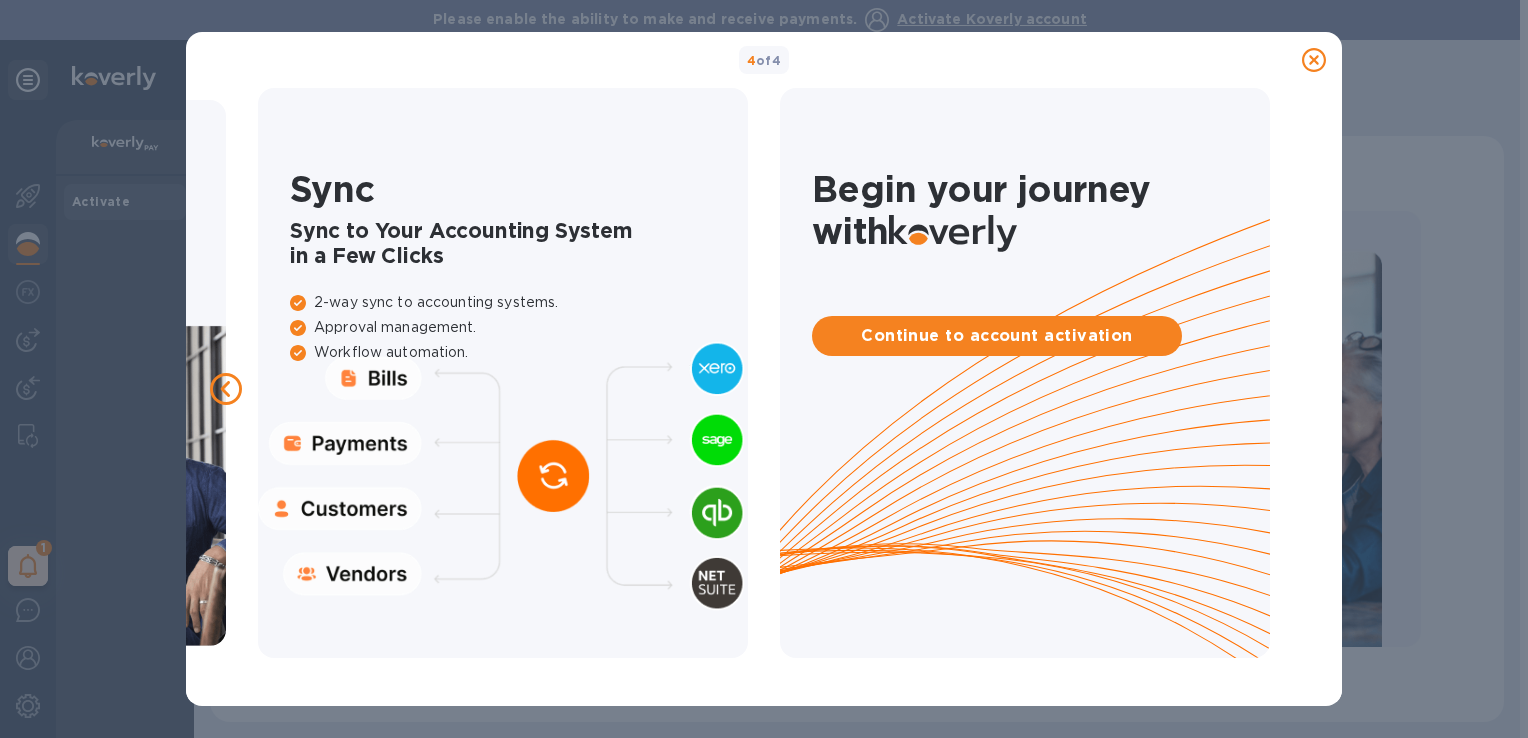 click 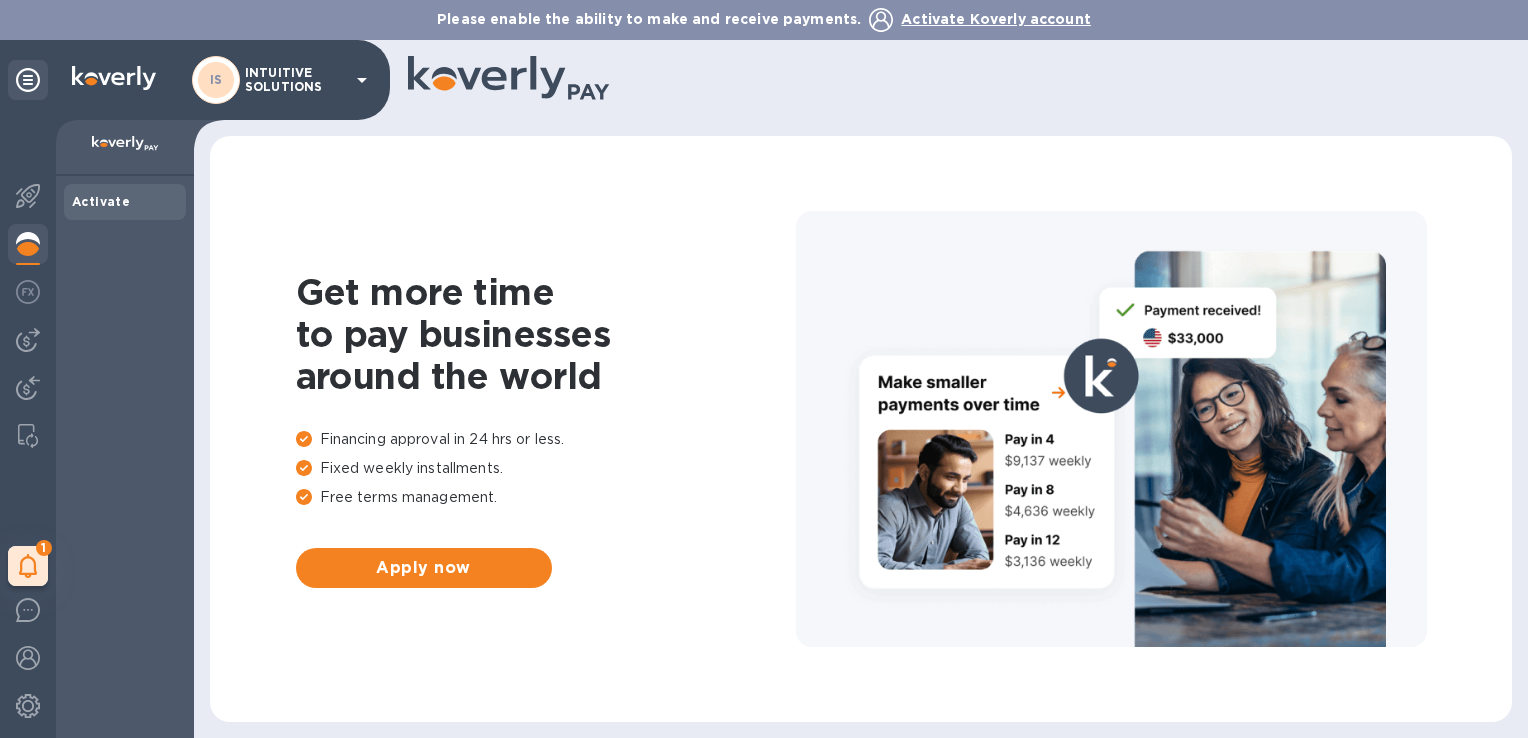 click on "Activate" at bounding box center [125, 457] 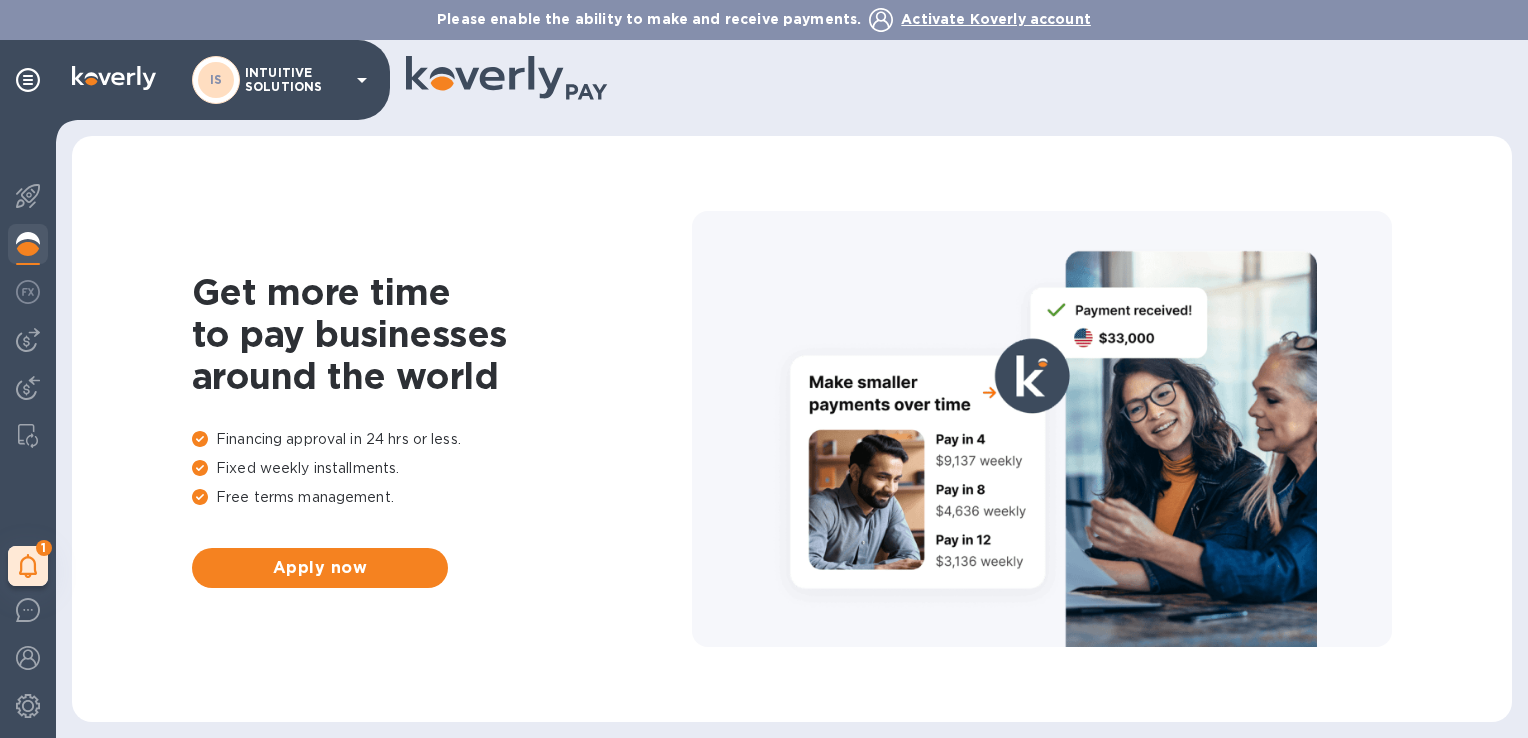 click on "INTUITIVE SOLUTIONS" at bounding box center (295, 80) 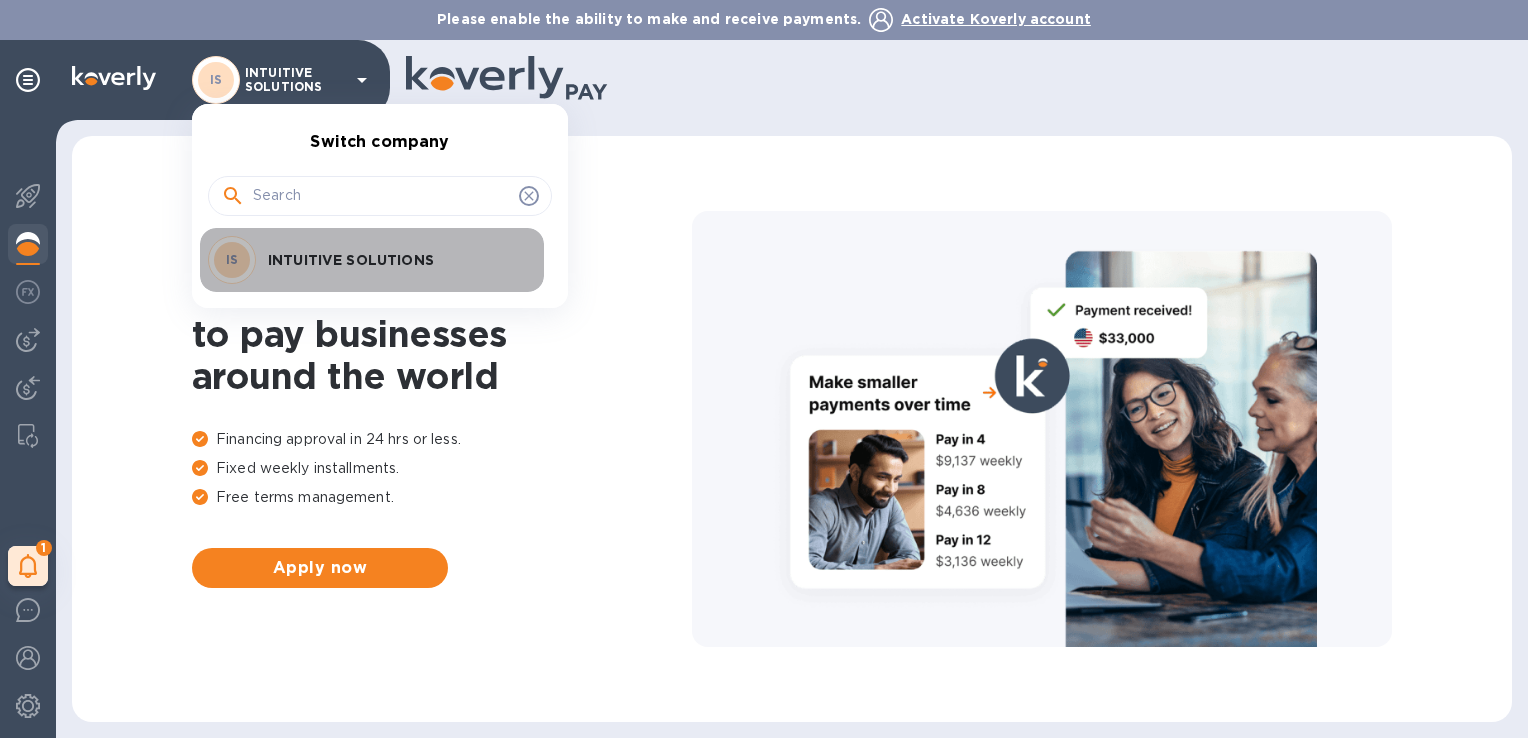 click on "INTUITIVE SOLUTIONS" at bounding box center [394, 260] 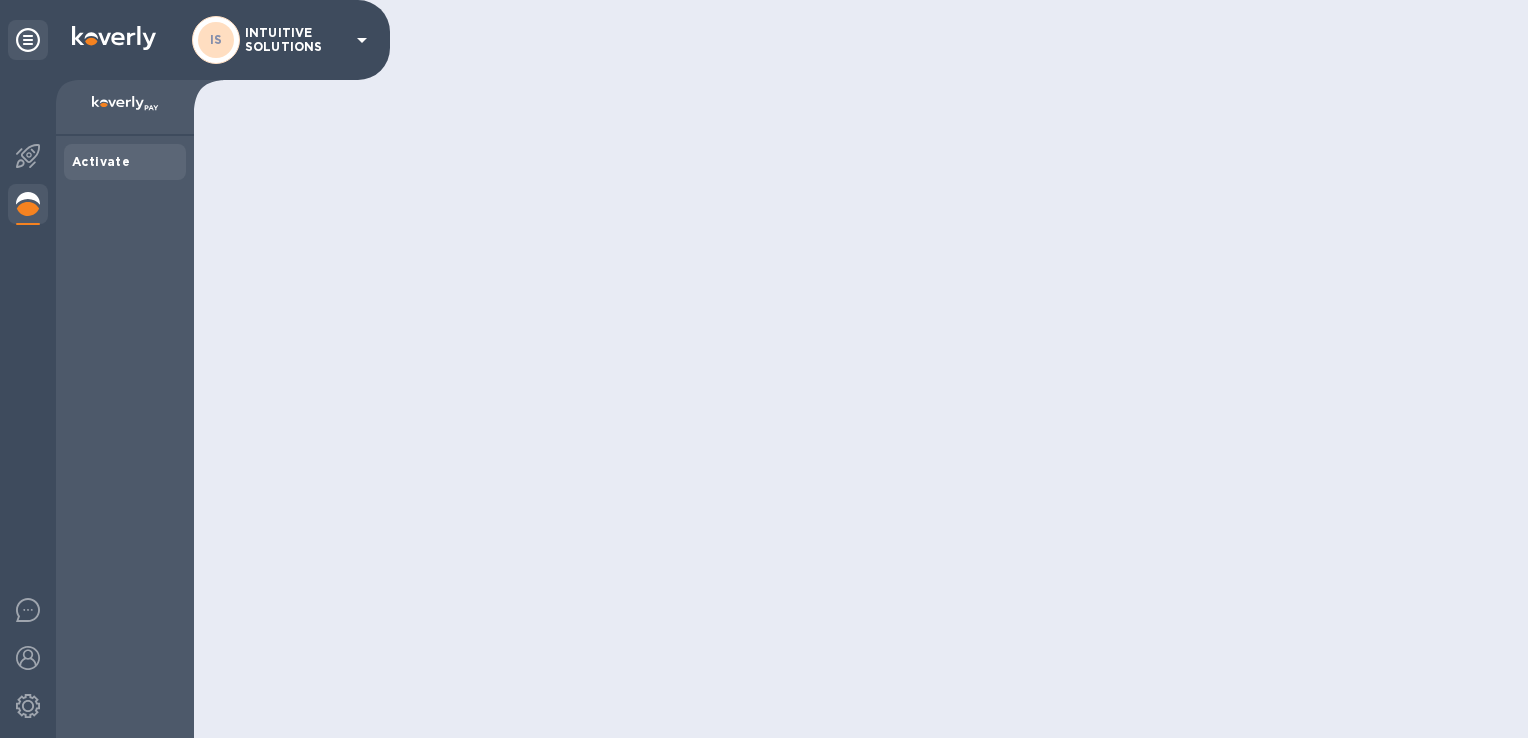scroll, scrollTop: 0, scrollLeft: 0, axis: both 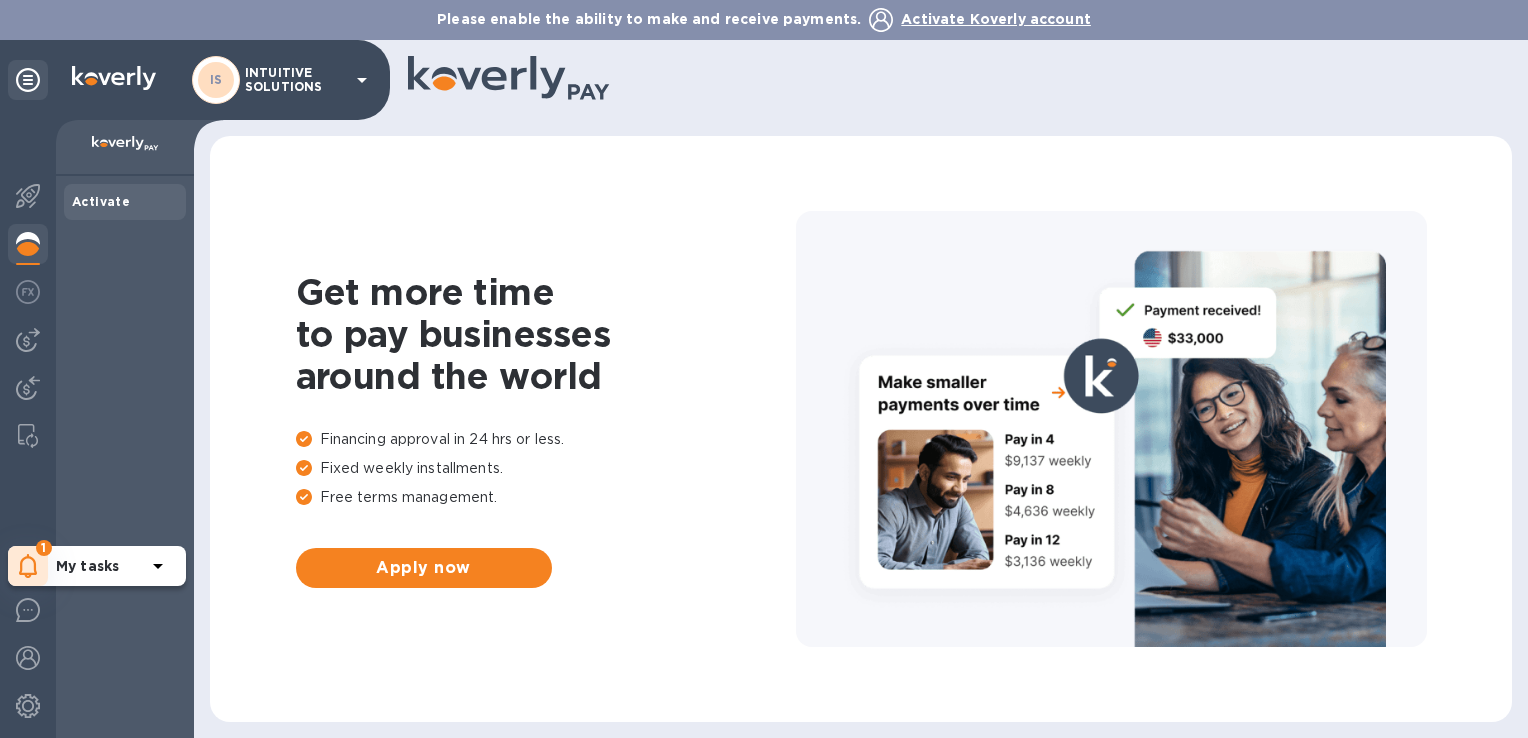 click on "1" at bounding box center (28, 566) 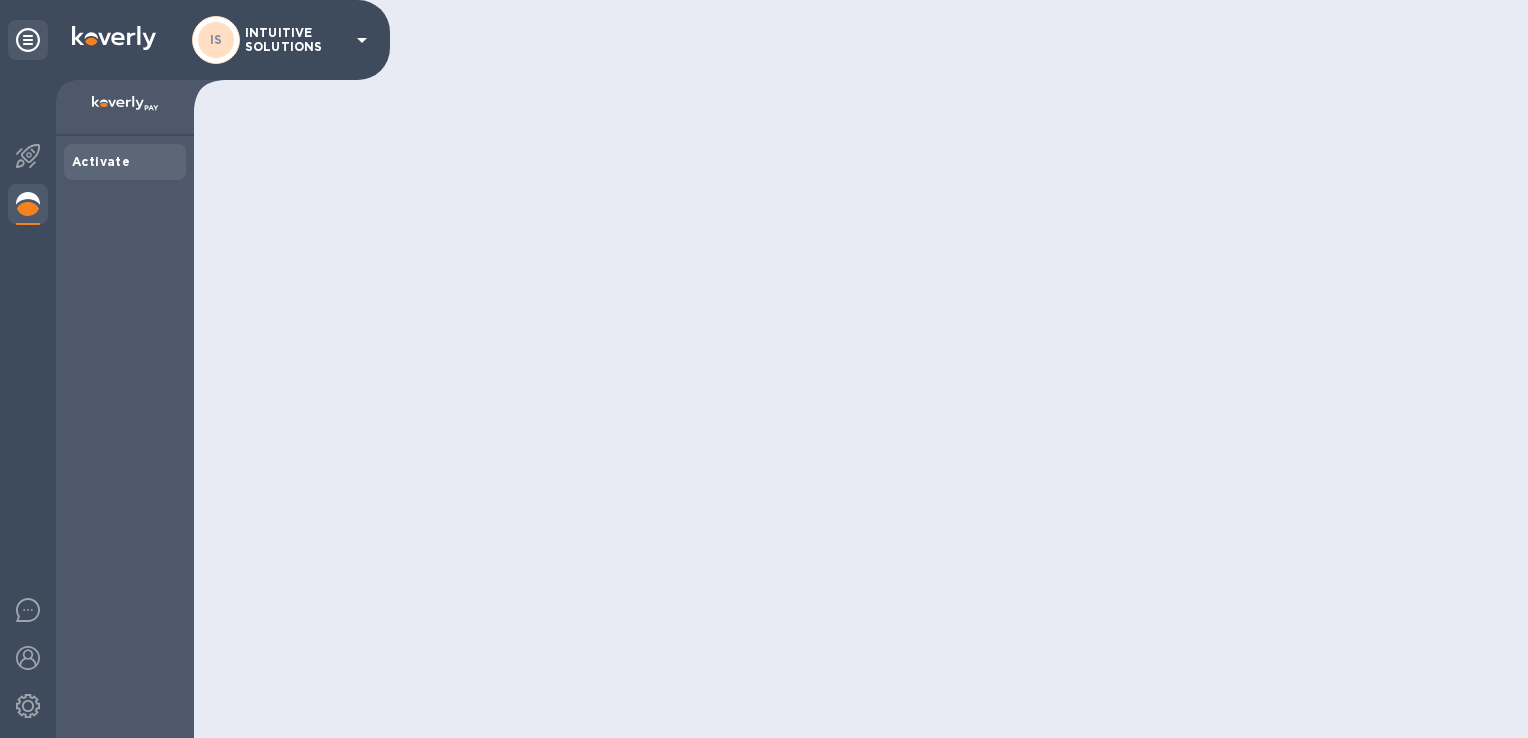 scroll, scrollTop: 0, scrollLeft: 0, axis: both 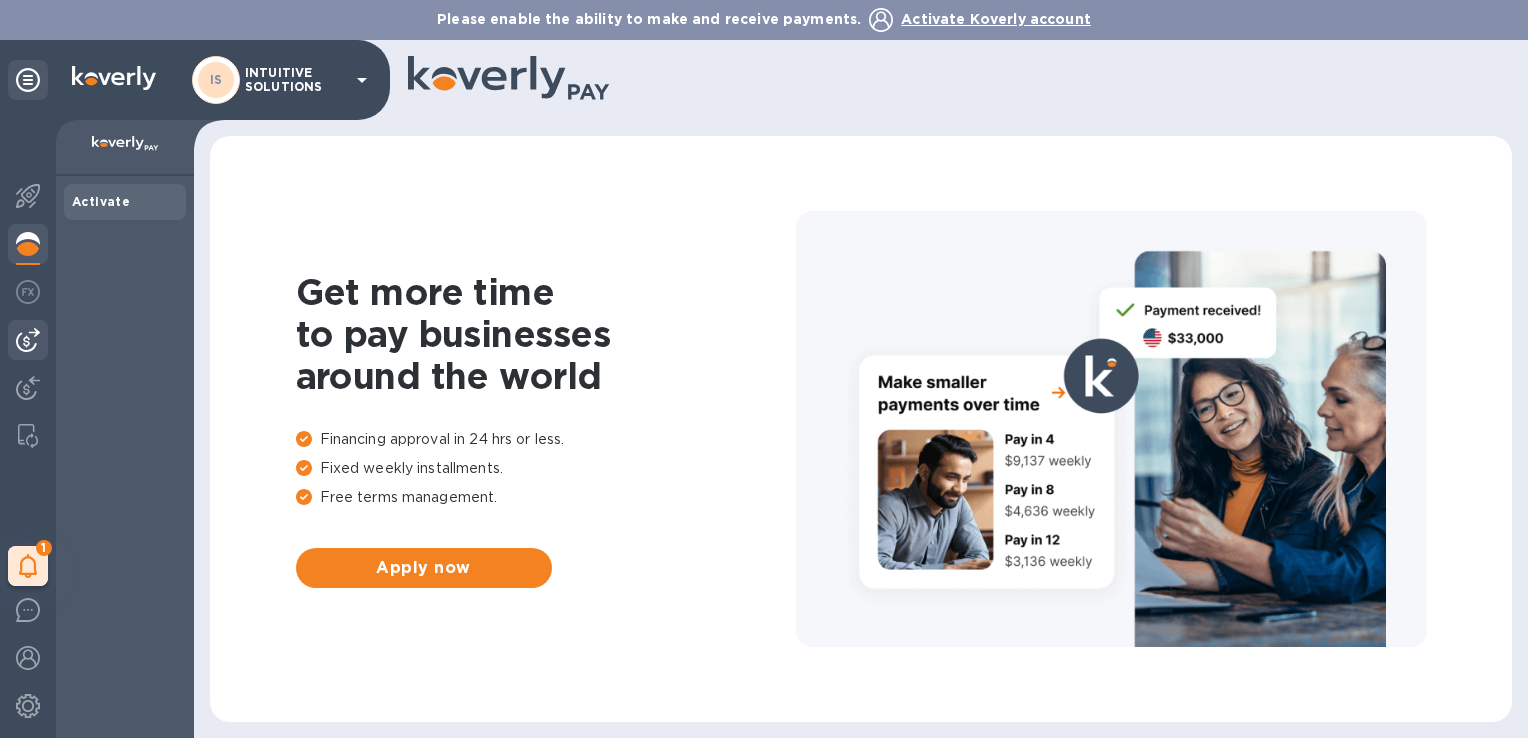 click at bounding box center [28, 340] 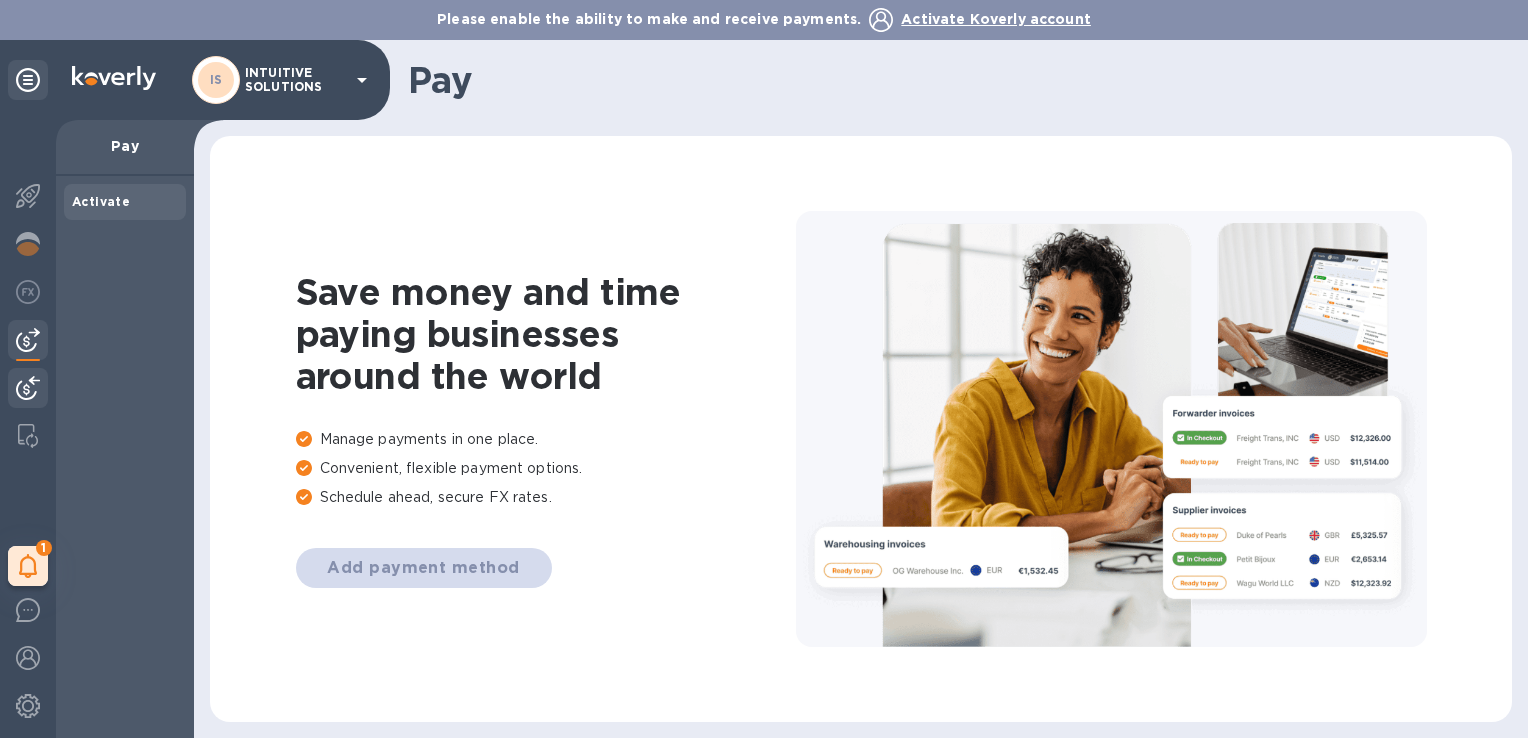 click at bounding box center (28, 388) 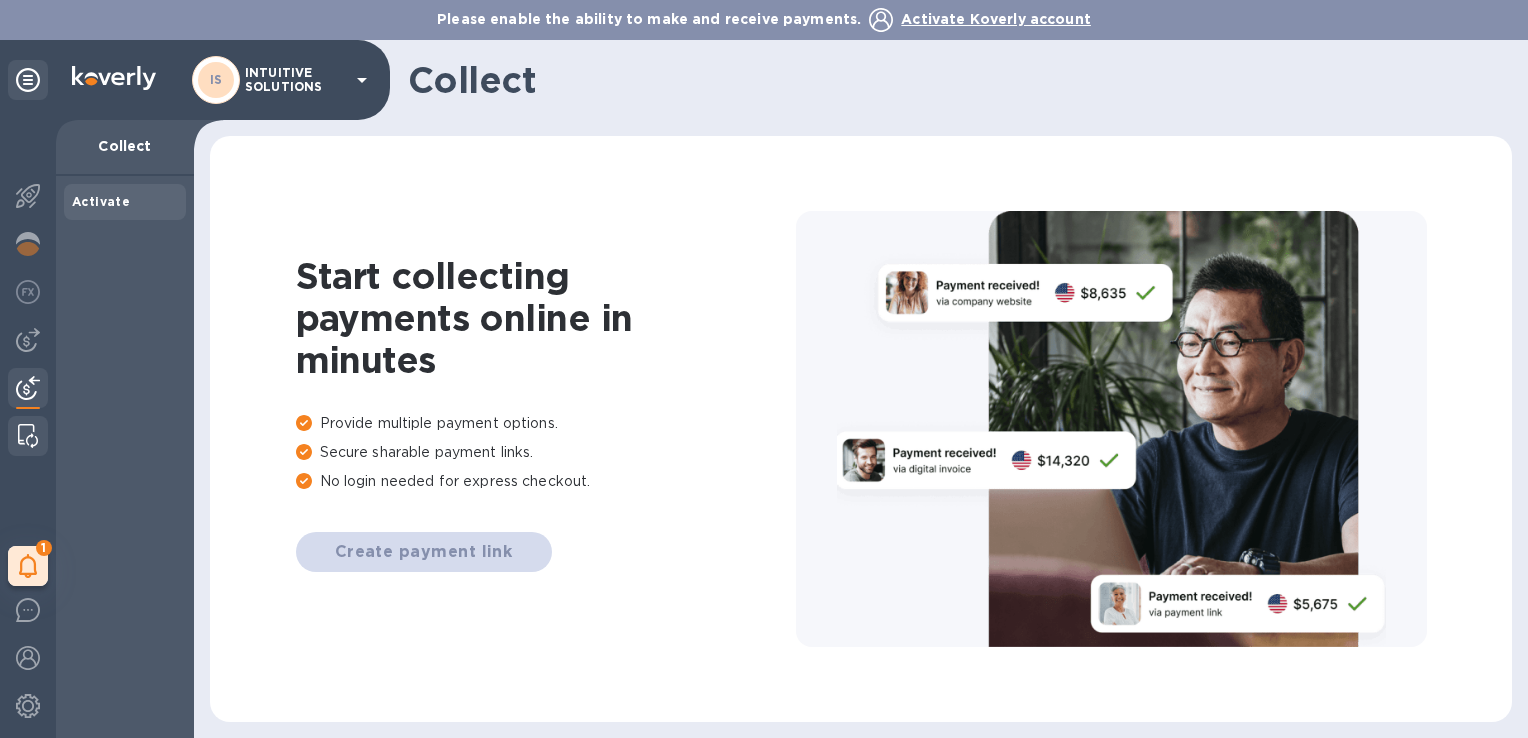 click at bounding box center (28, 436) 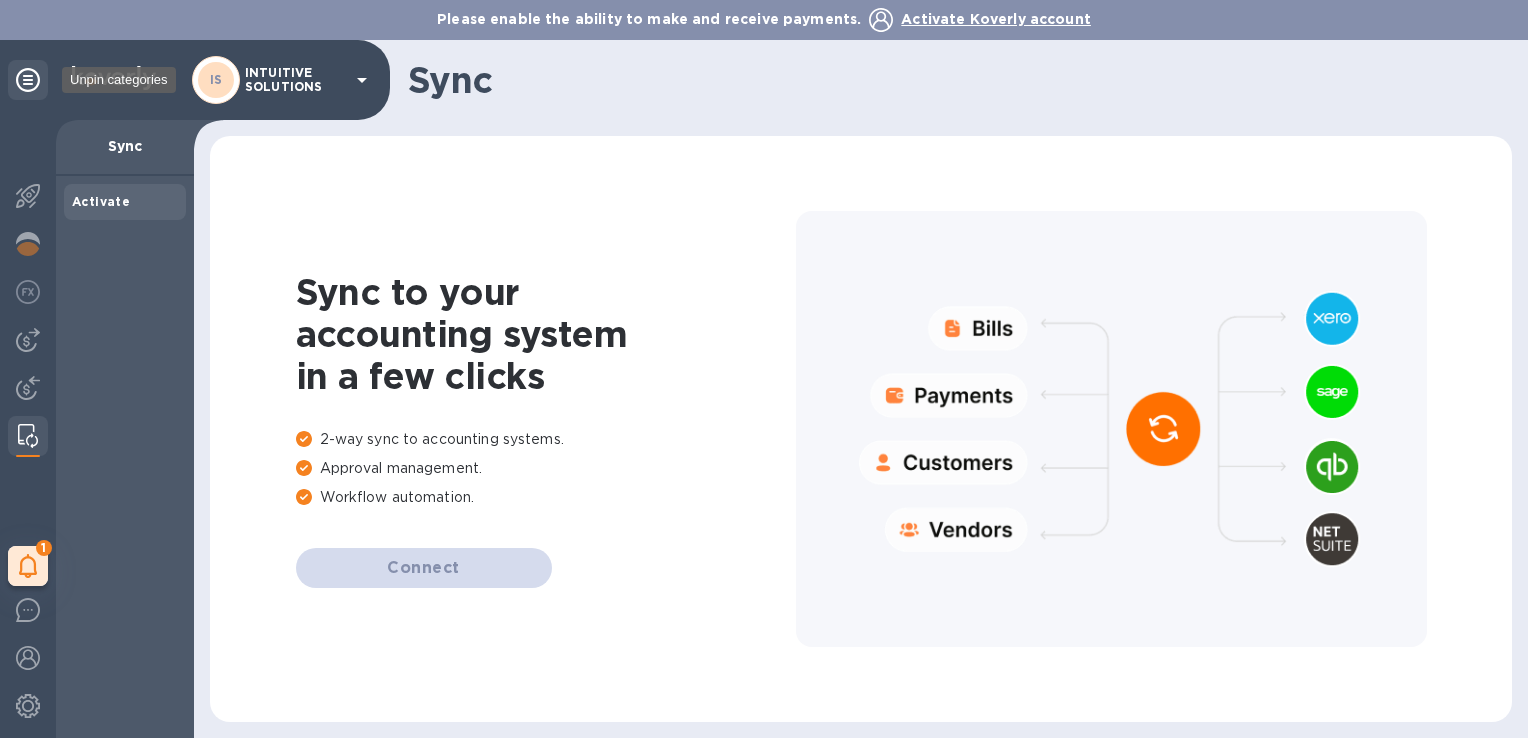 click 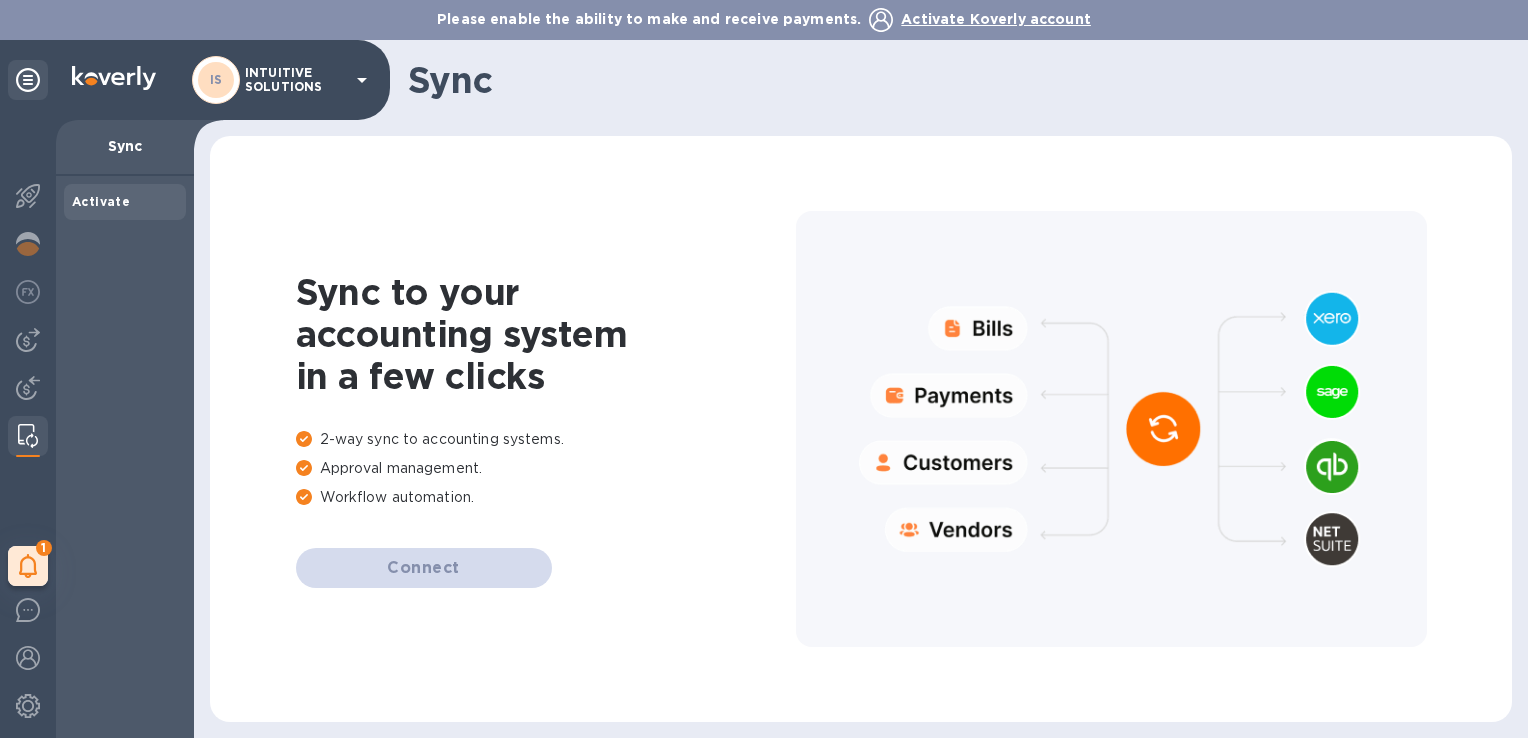 click 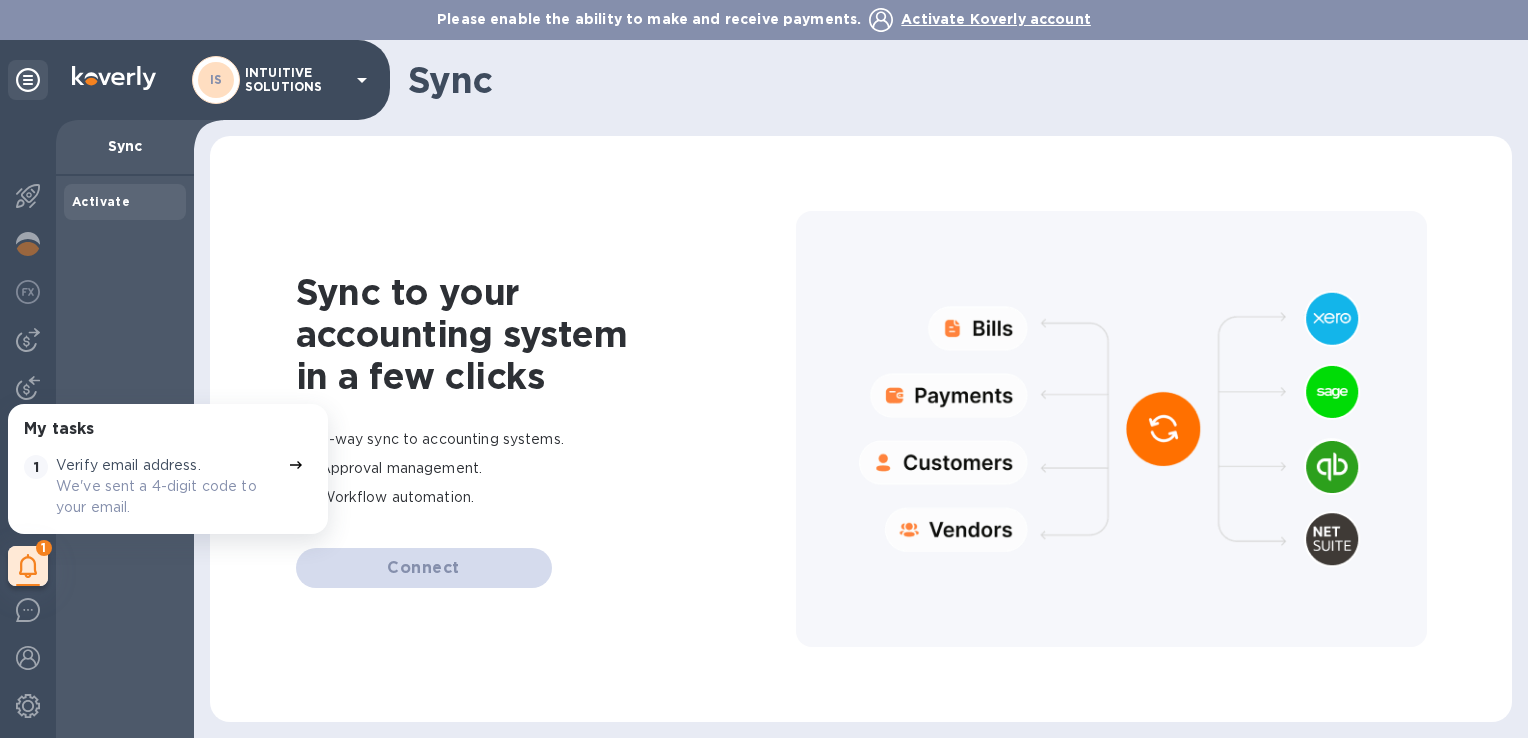 click on "Activate" at bounding box center [125, 457] 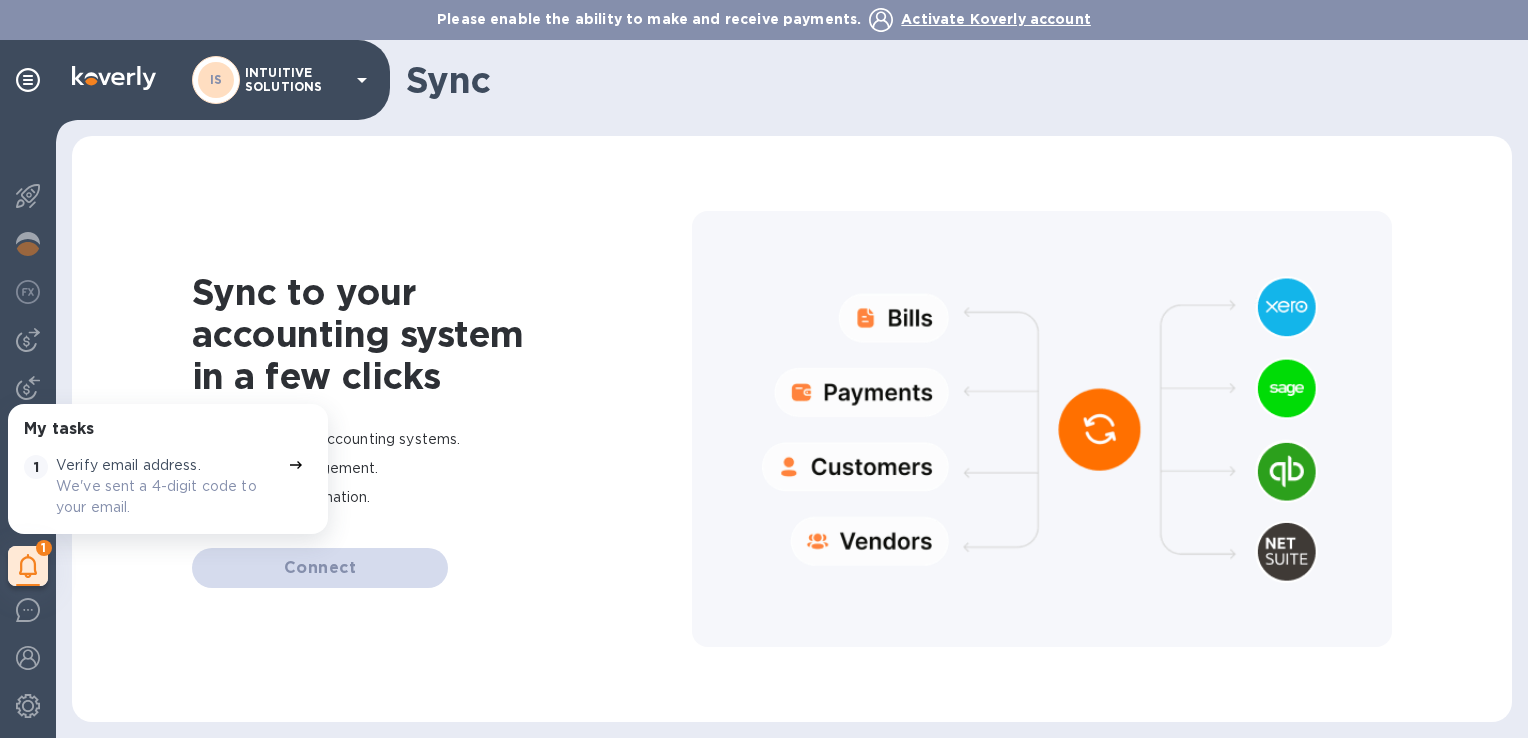 click on "Activate Koverly account" at bounding box center [996, 19] 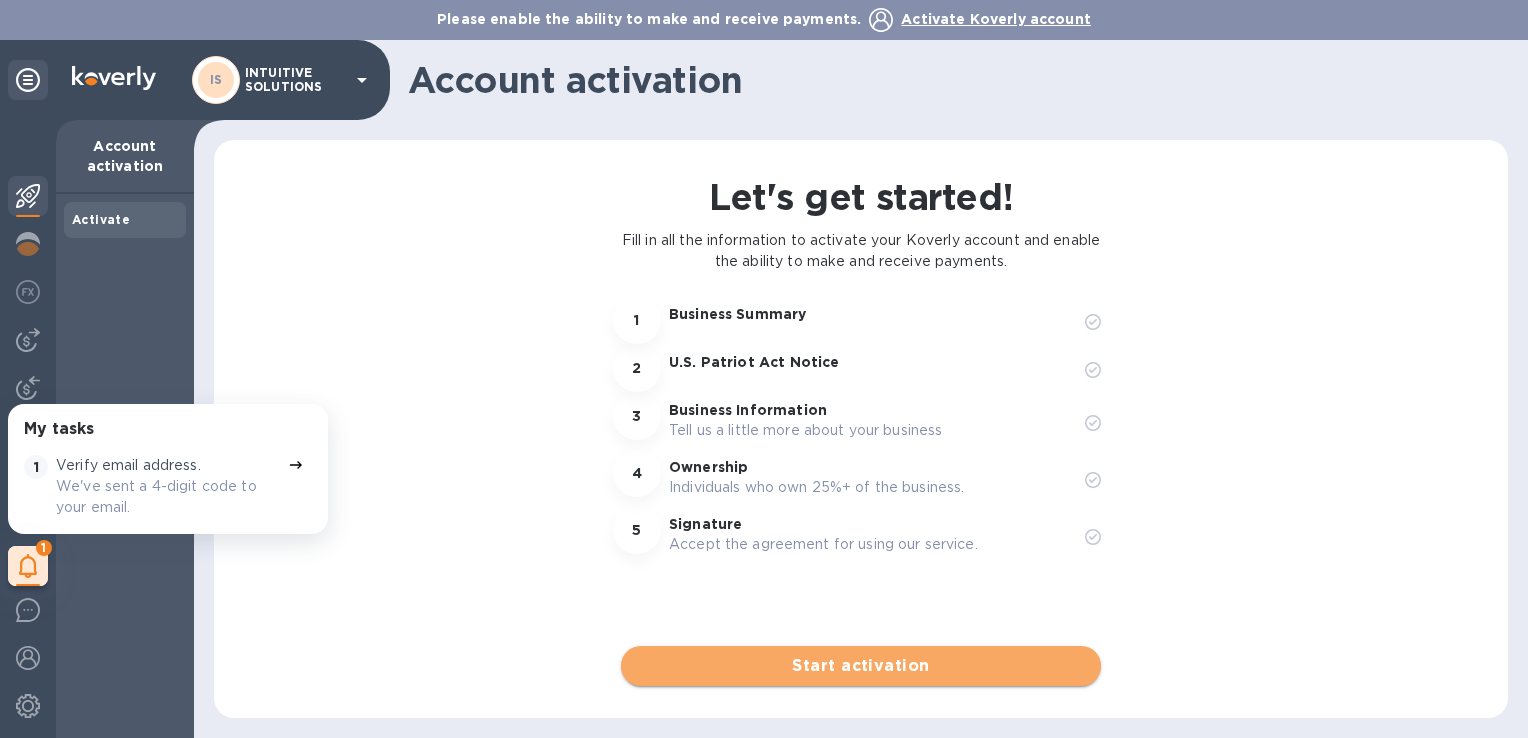 click on "Start activation" at bounding box center [861, 666] 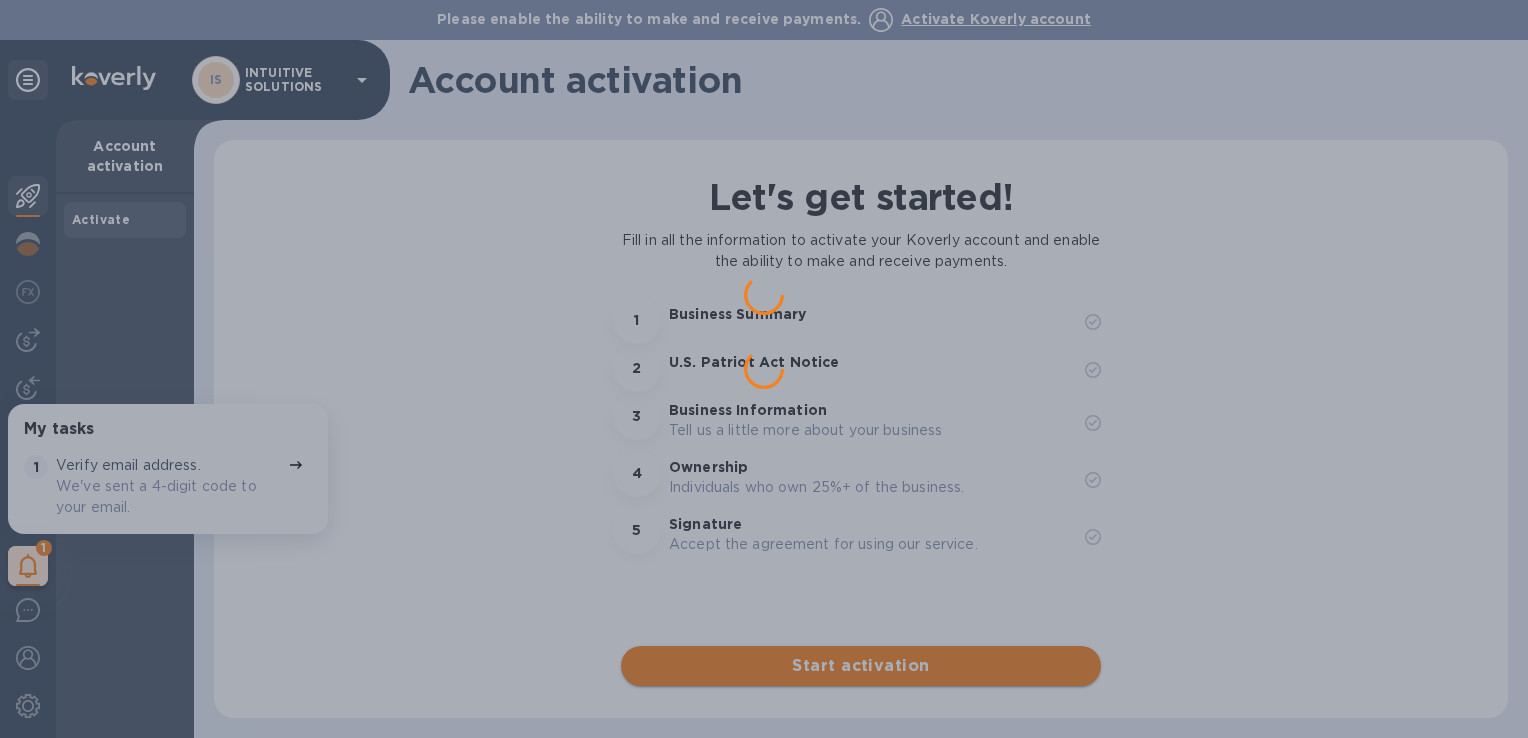 scroll, scrollTop: 0, scrollLeft: 0, axis: both 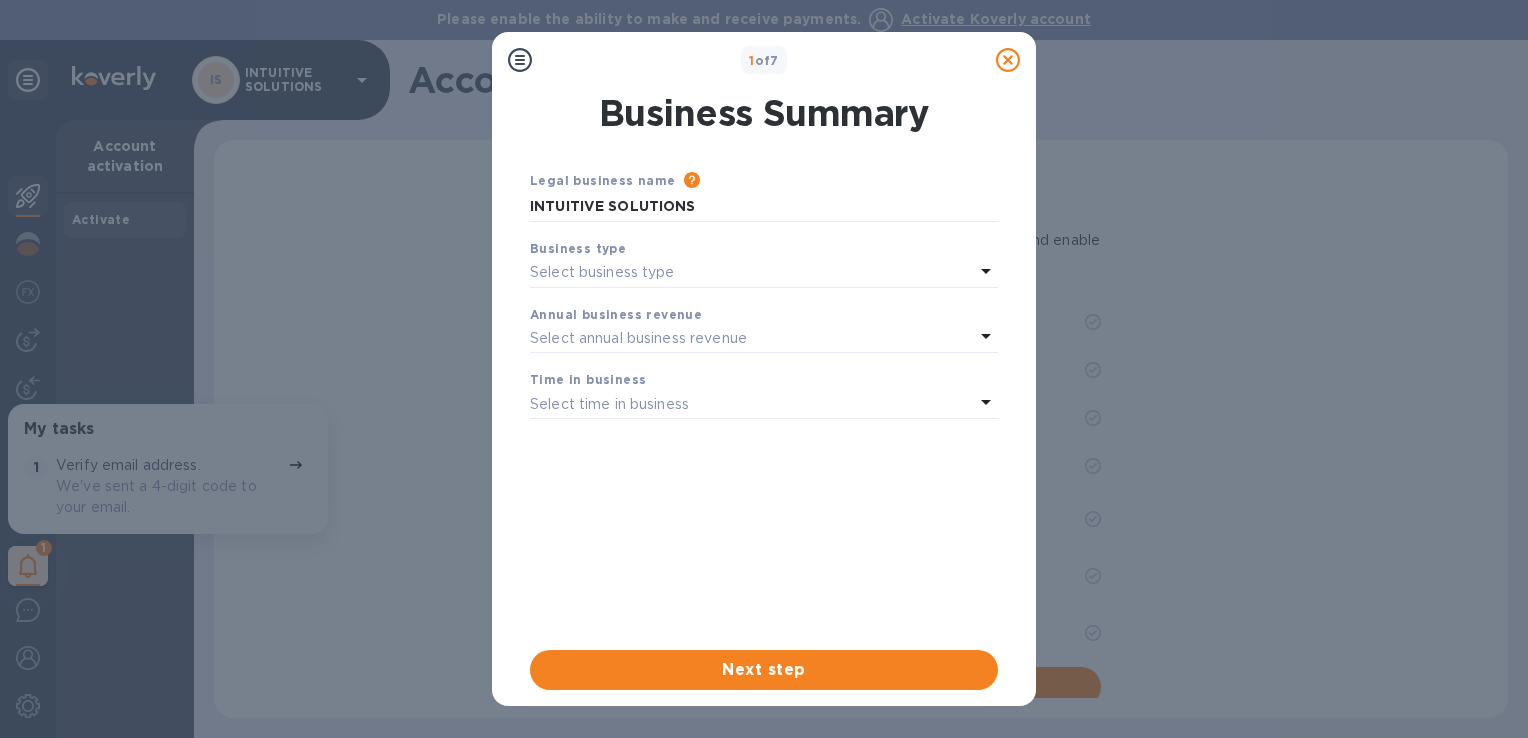 click 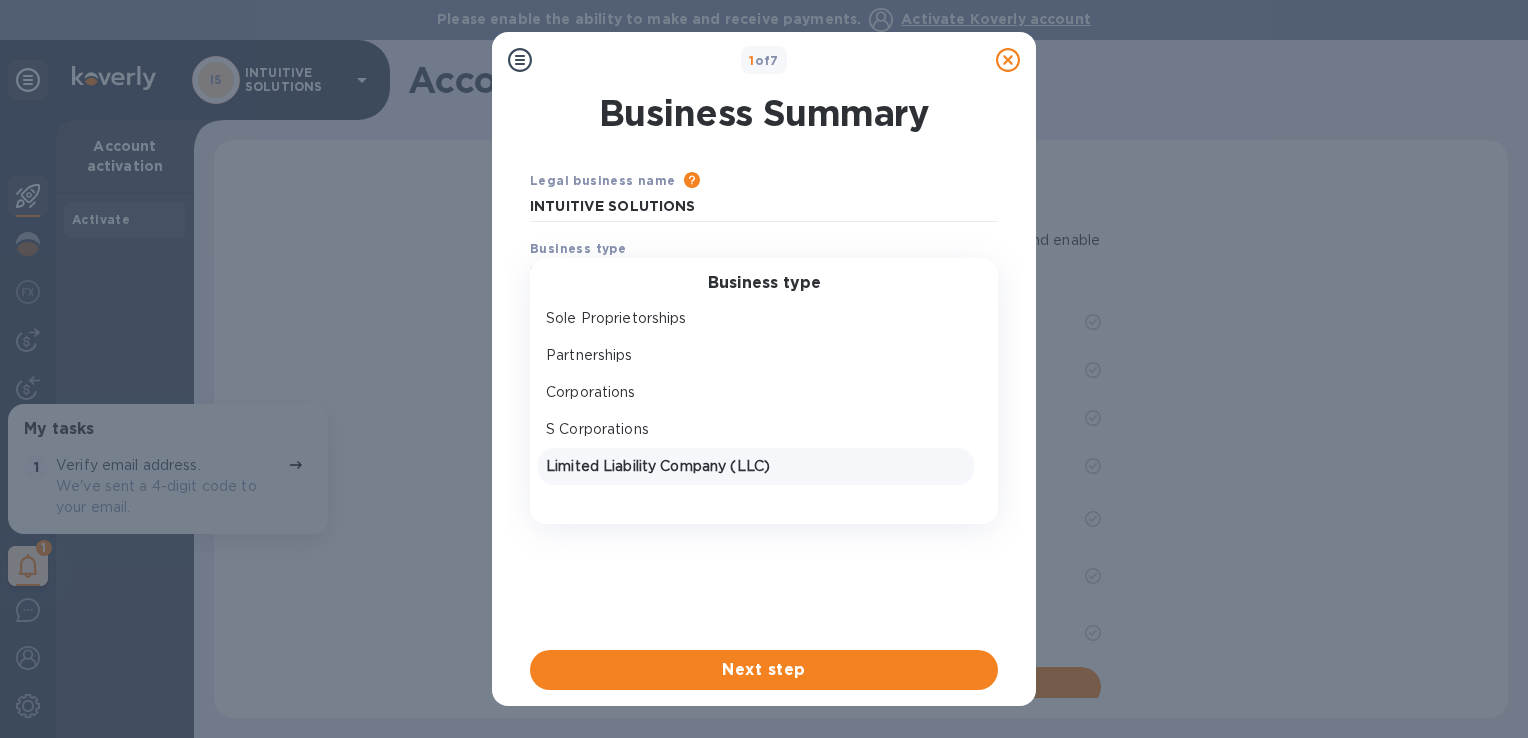 click on "Limited Liability Company (LLC)" at bounding box center [756, 466] 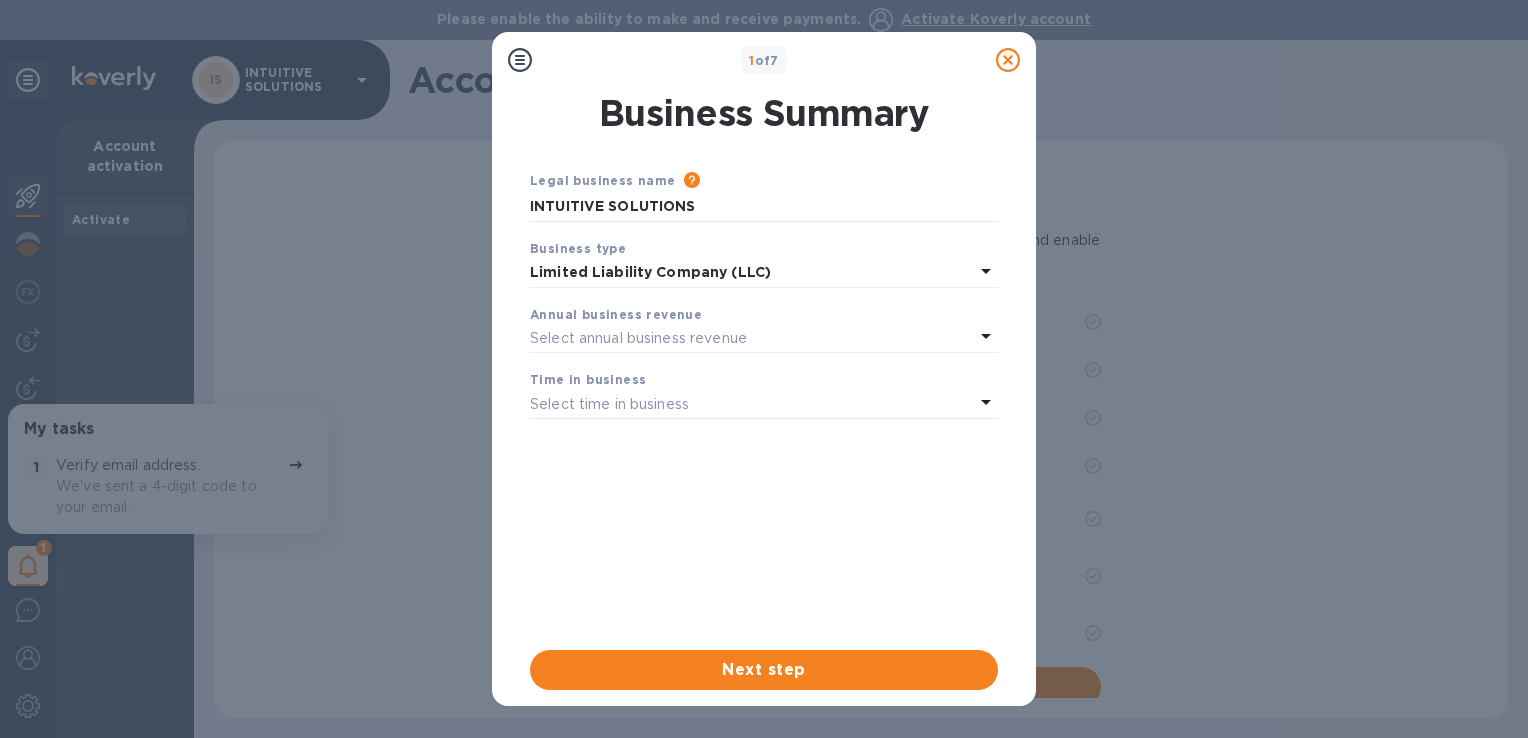 click 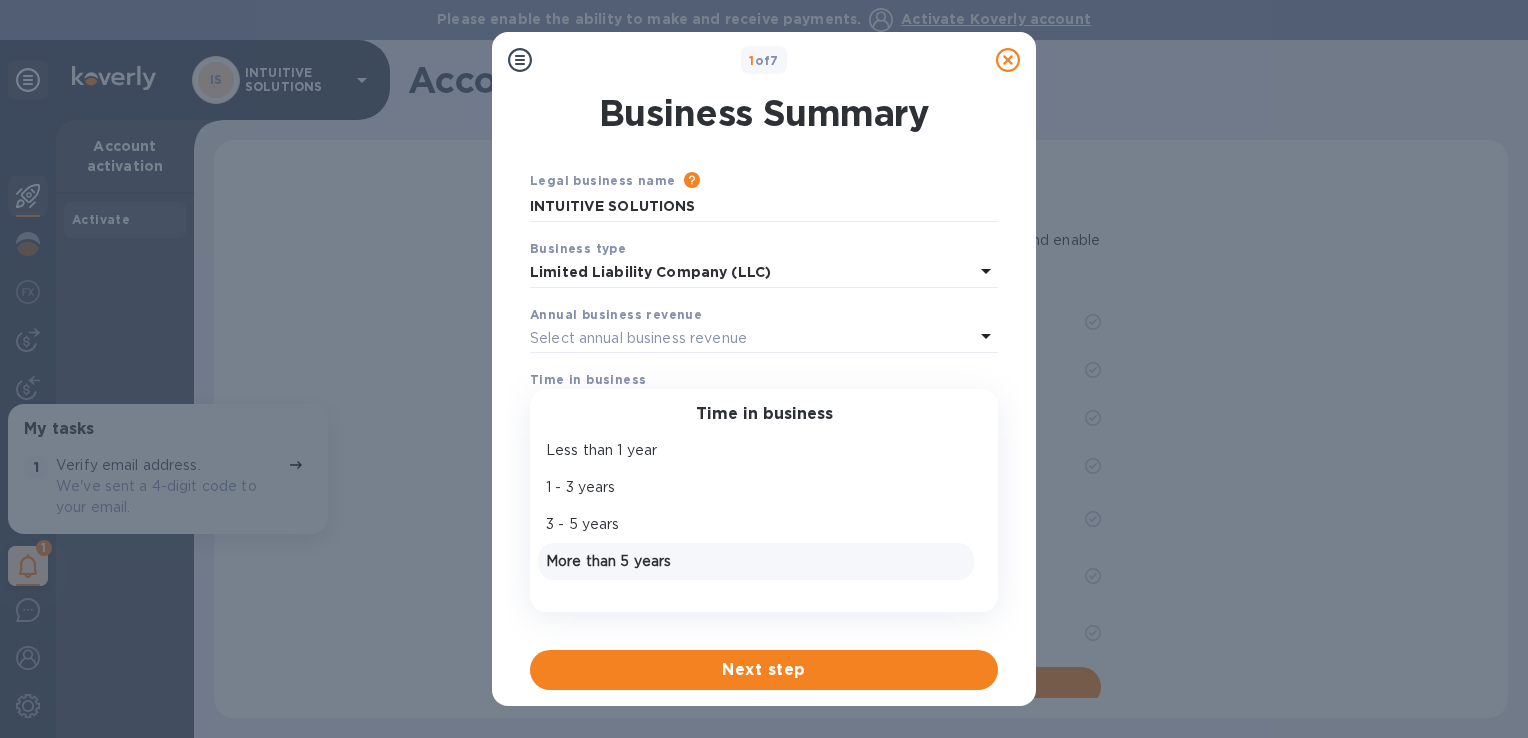 click on "More than 5 years" at bounding box center [756, 561] 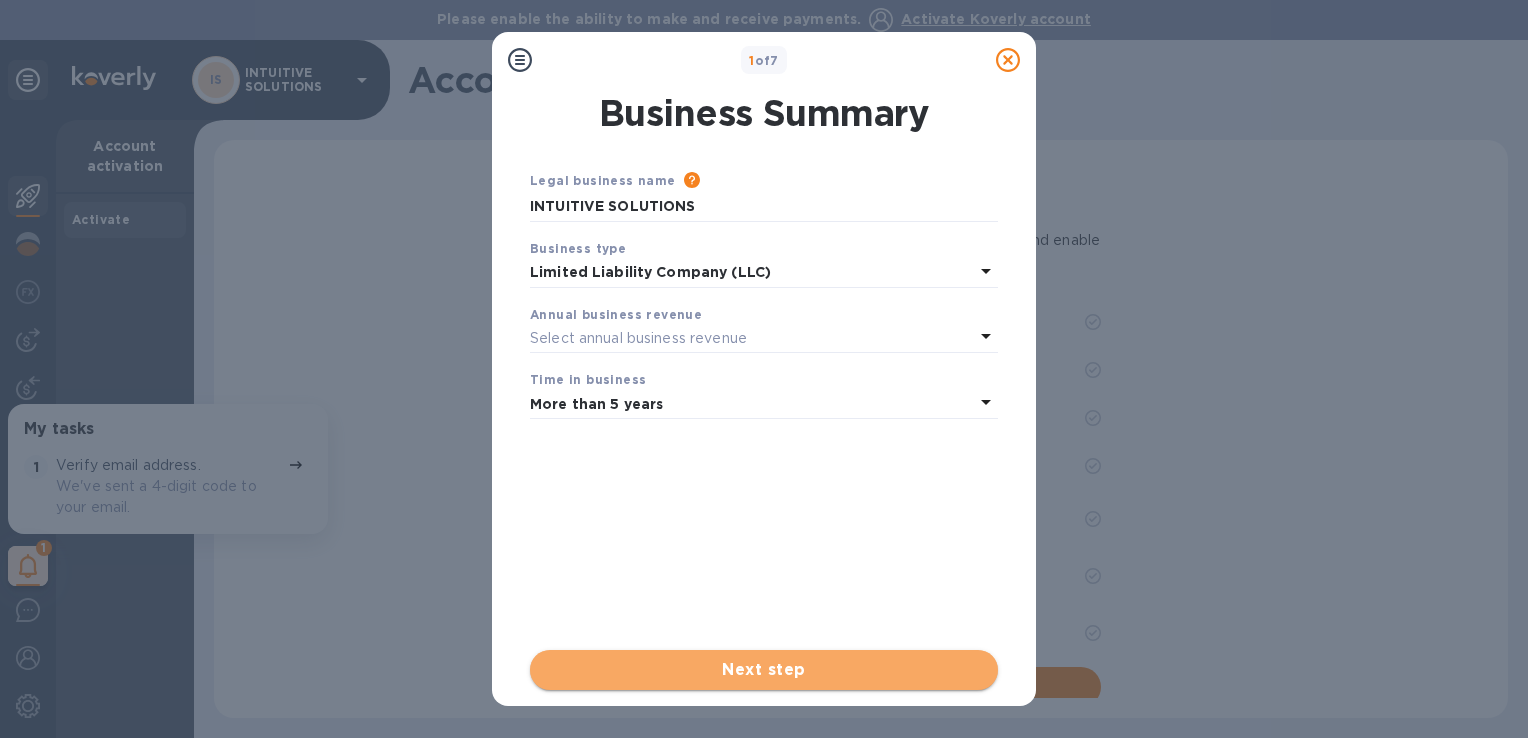 click on "Next step" at bounding box center [764, 670] 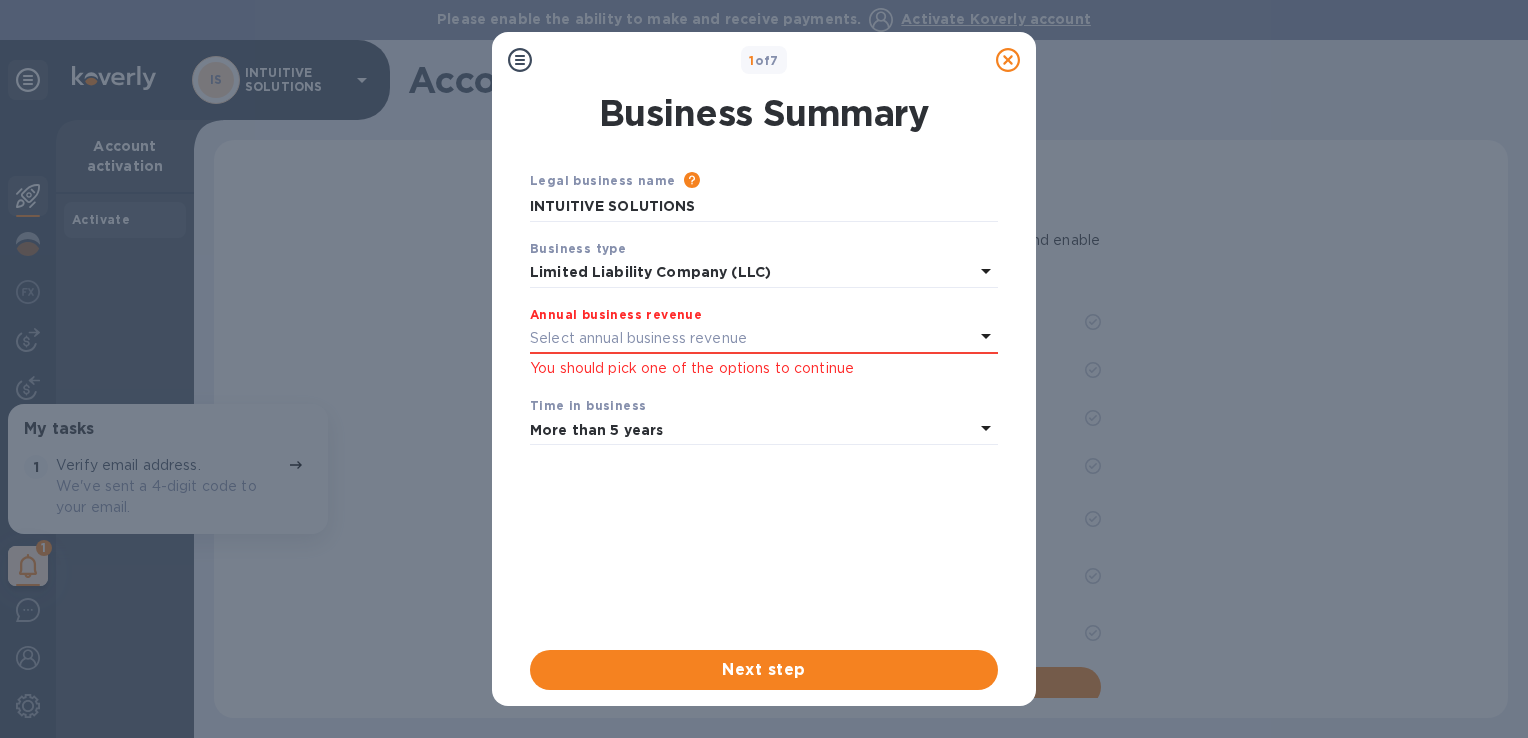 click 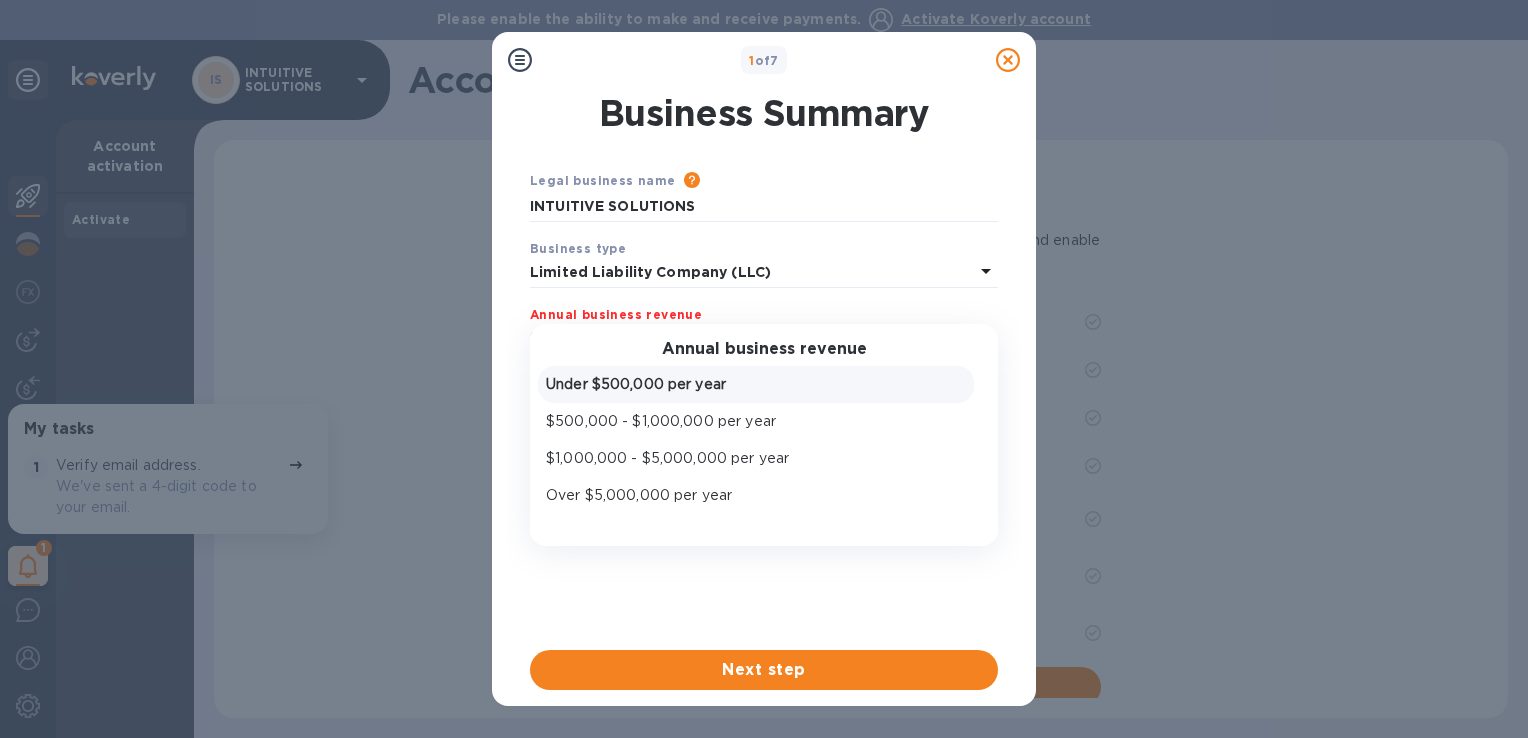 click on "Under $500,000 per year" at bounding box center (756, 384) 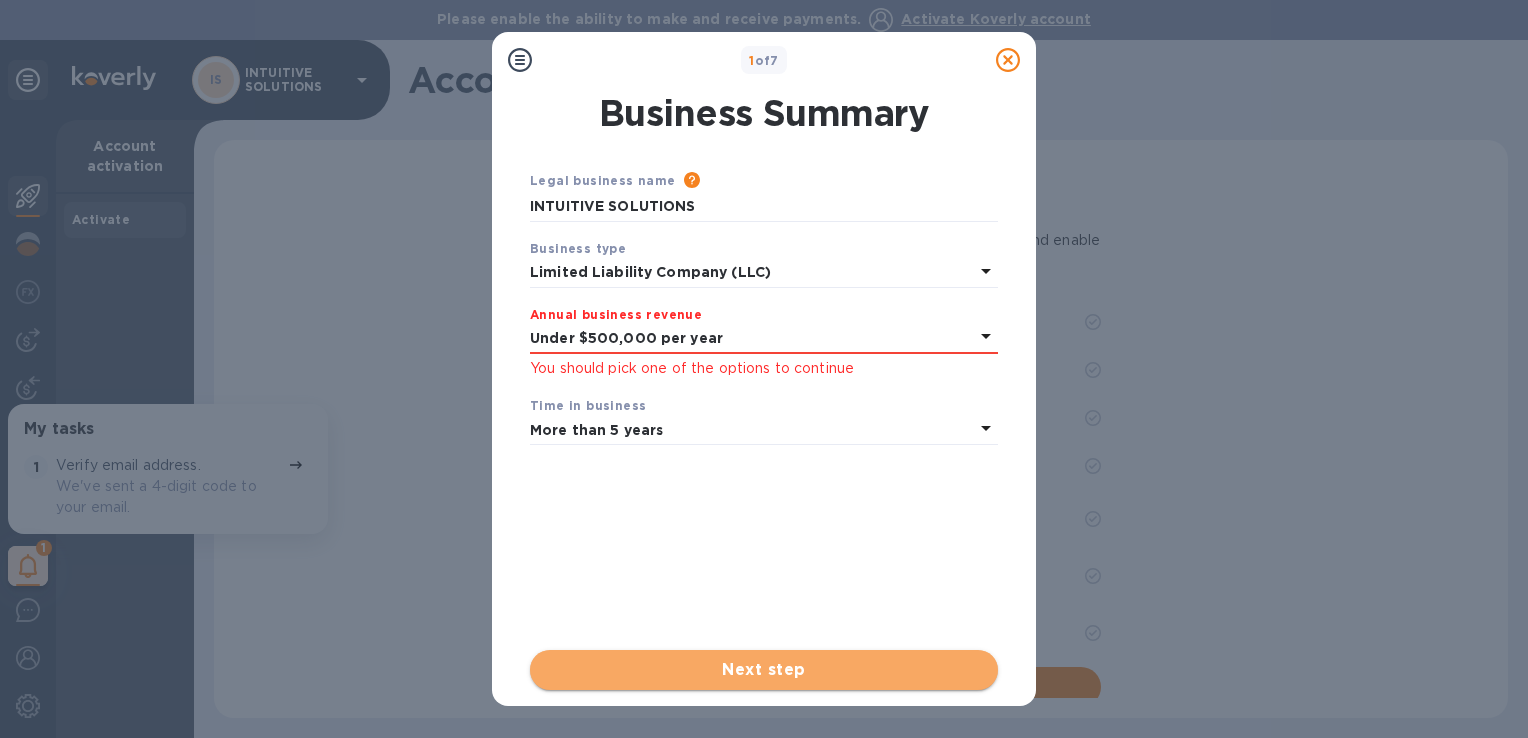 click on "Next step" at bounding box center (764, 670) 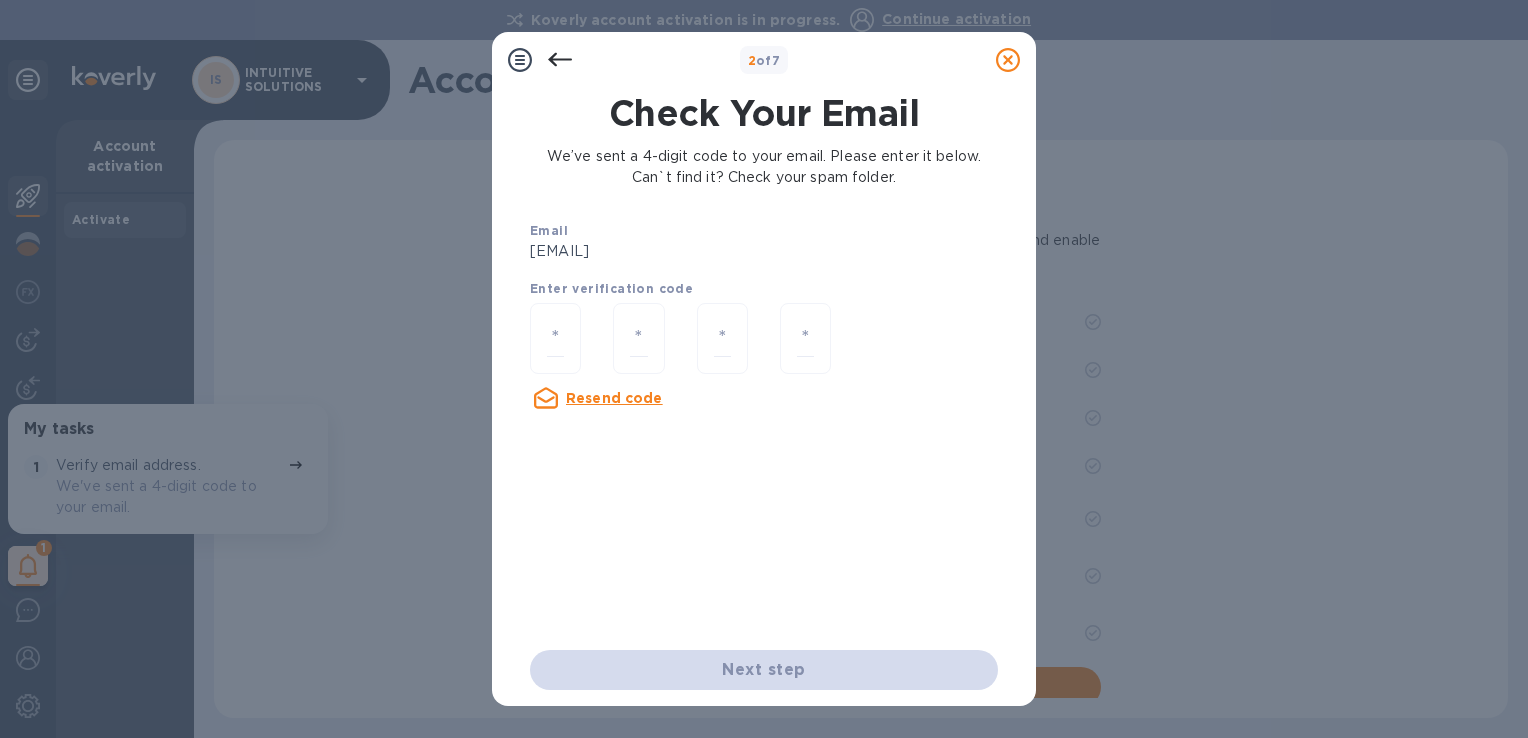 click on "Enter verification code                         Resend code" at bounding box center [764, 456] 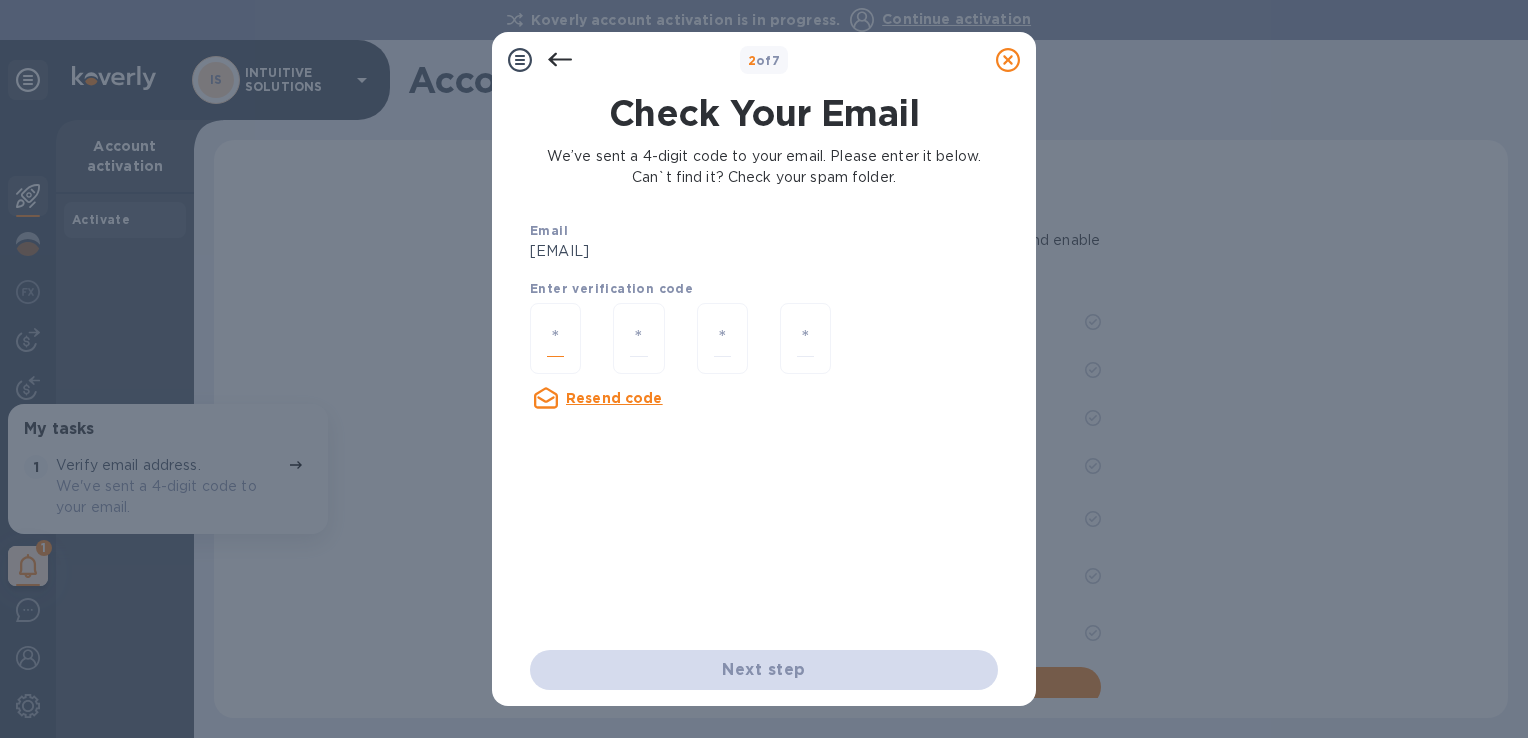 click at bounding box center (555, 338) 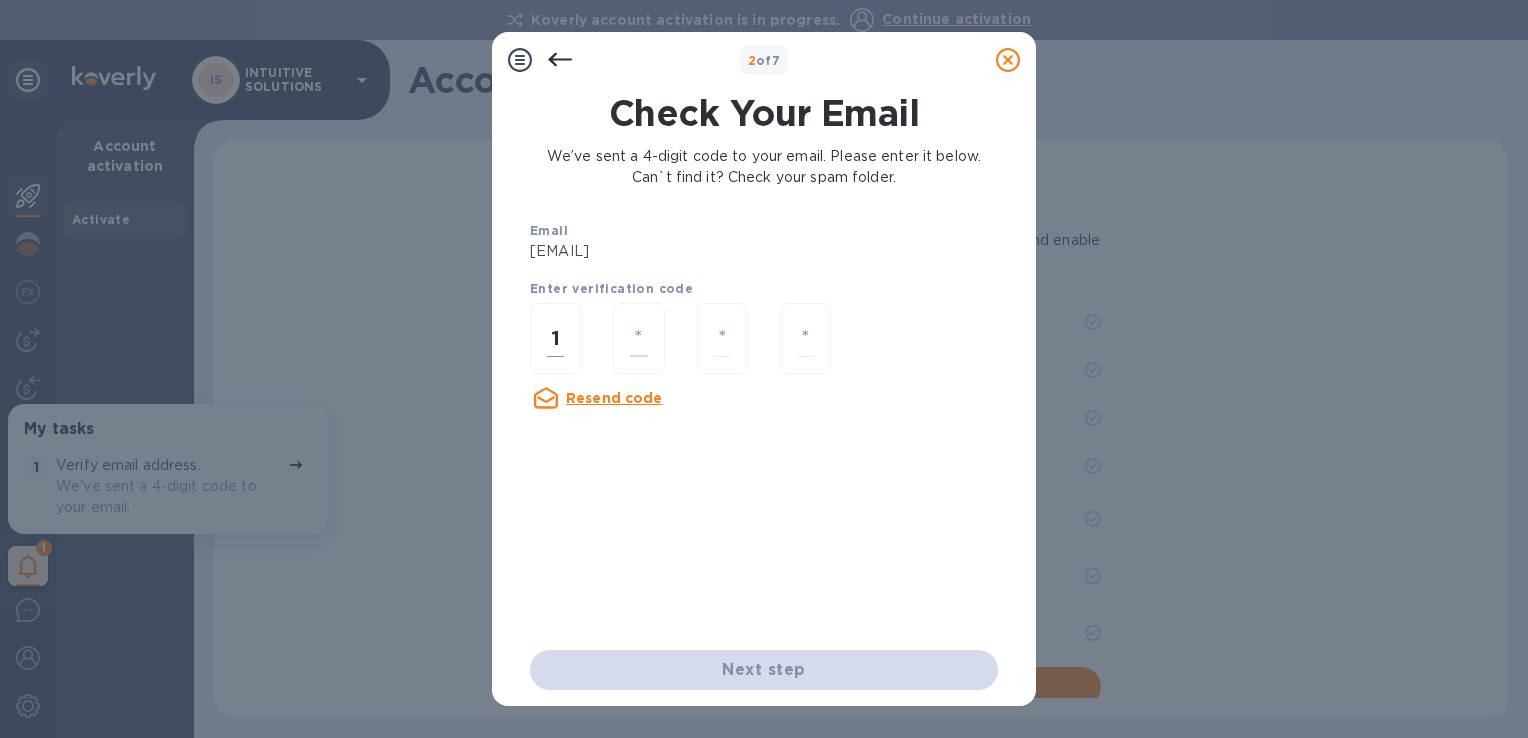 type on "4" 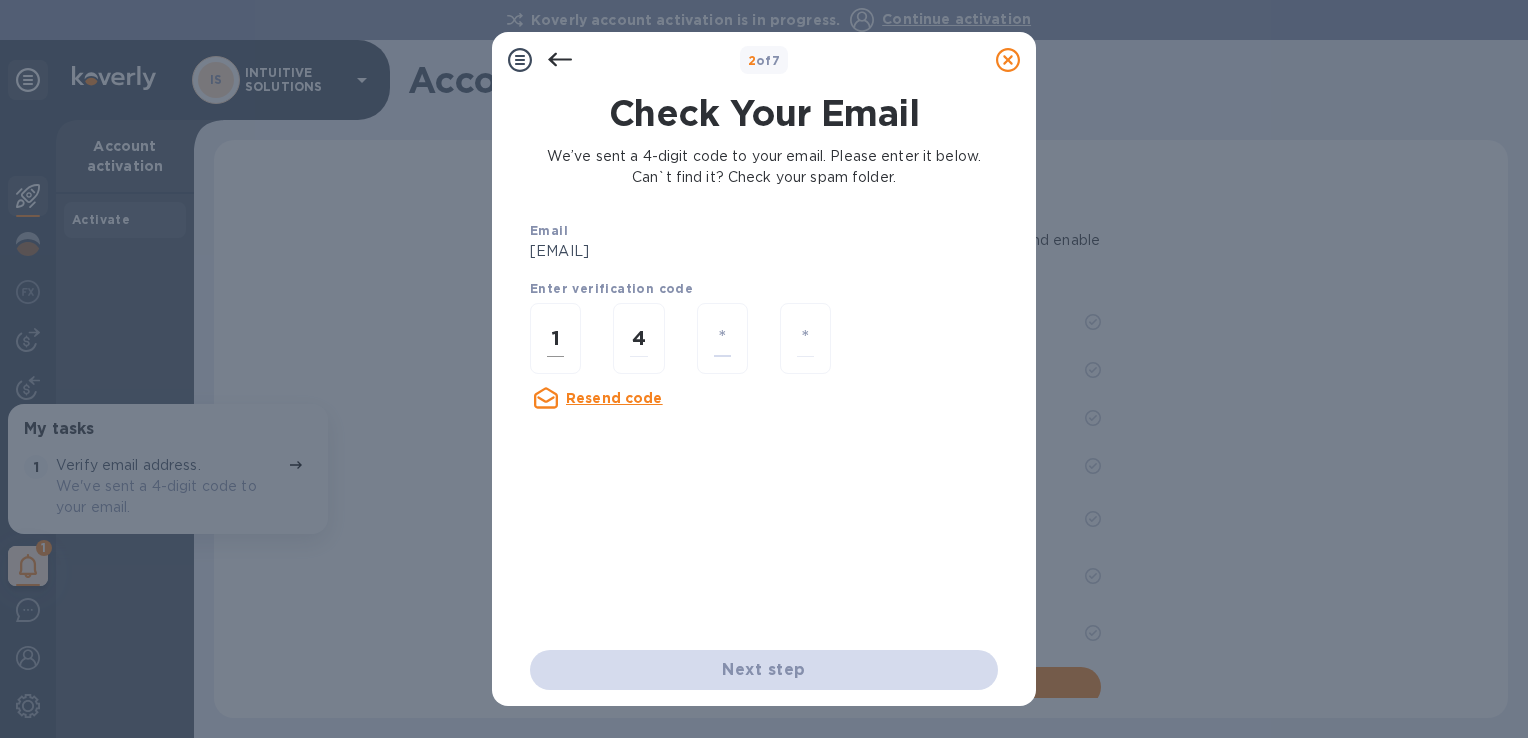 type on "5" 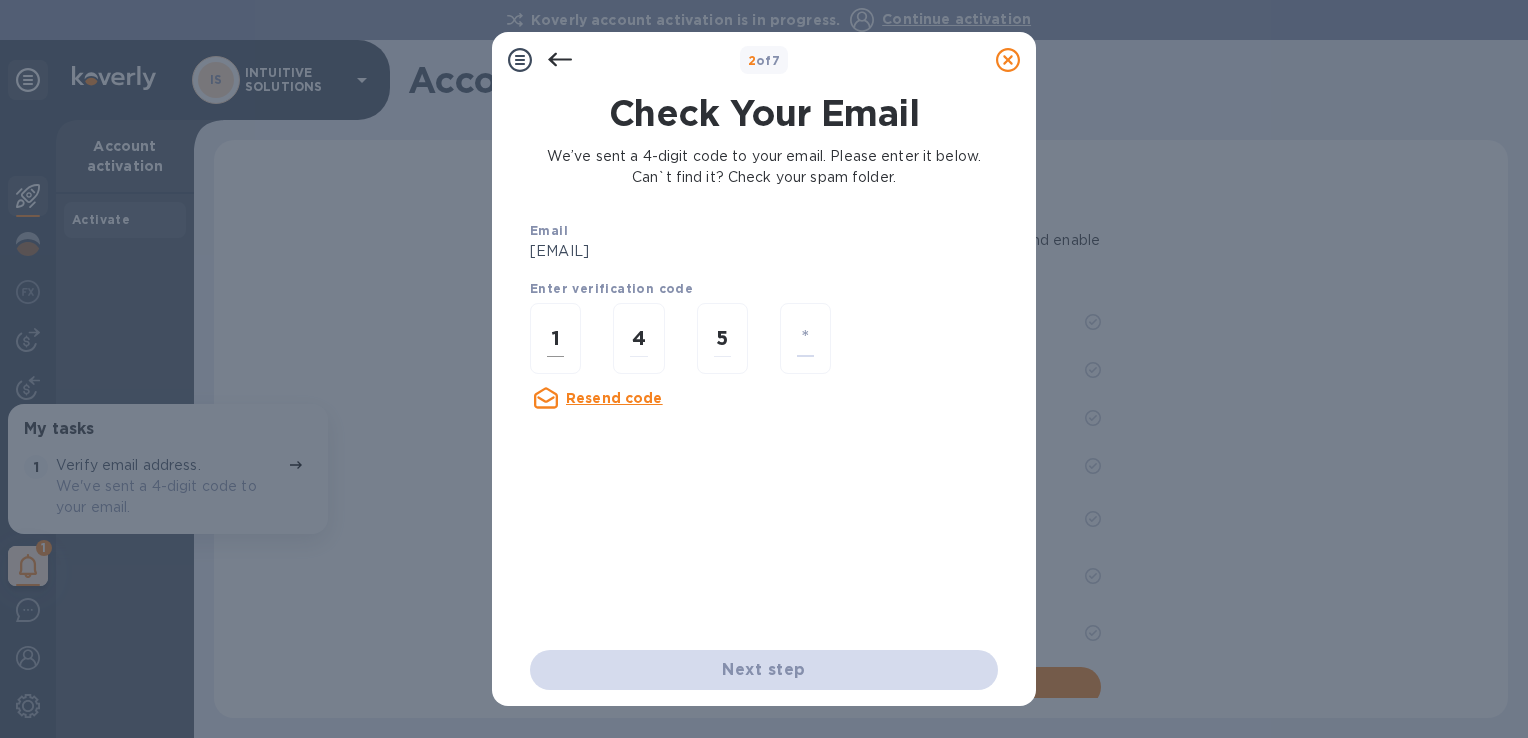 type on "6" 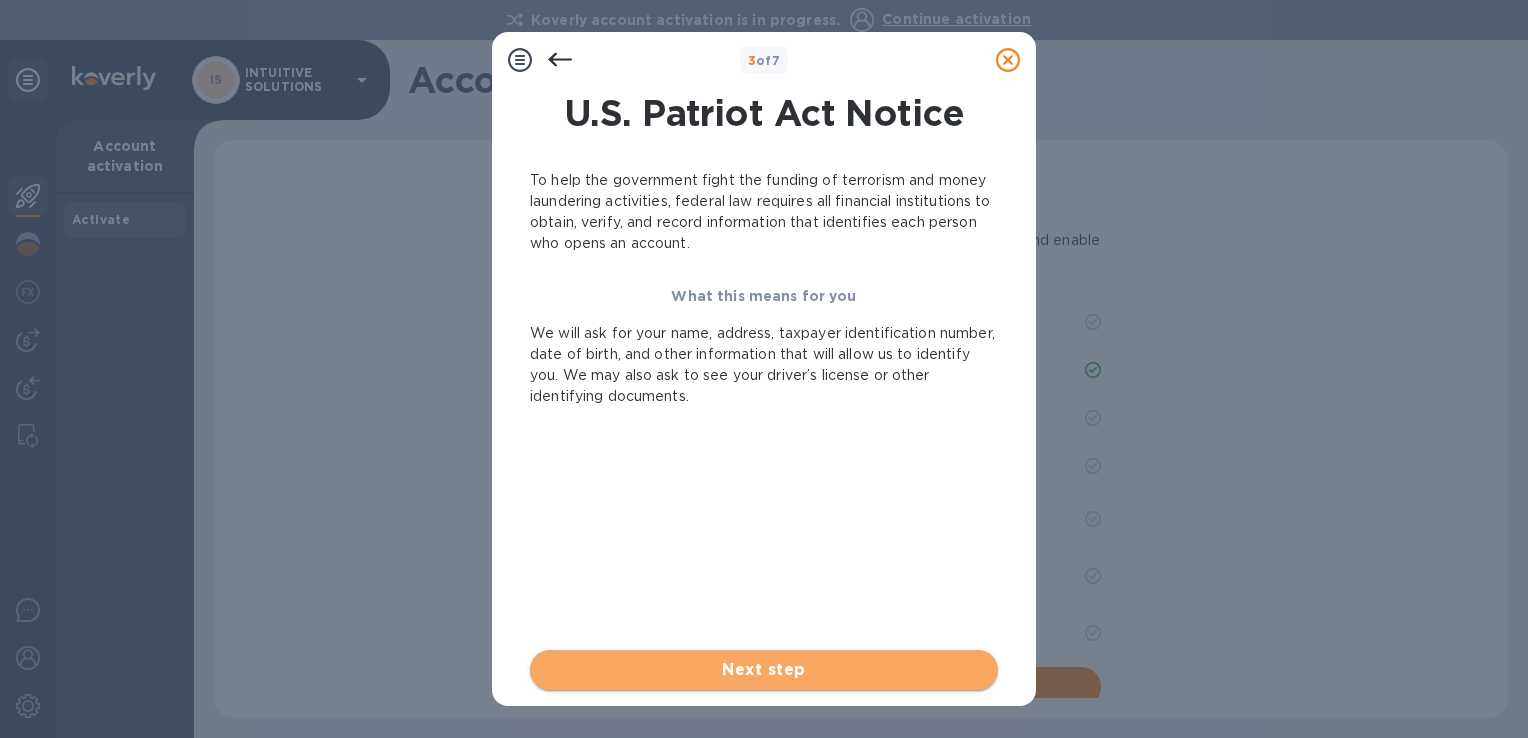 click on "Next step" at bounding box center (764, 670) 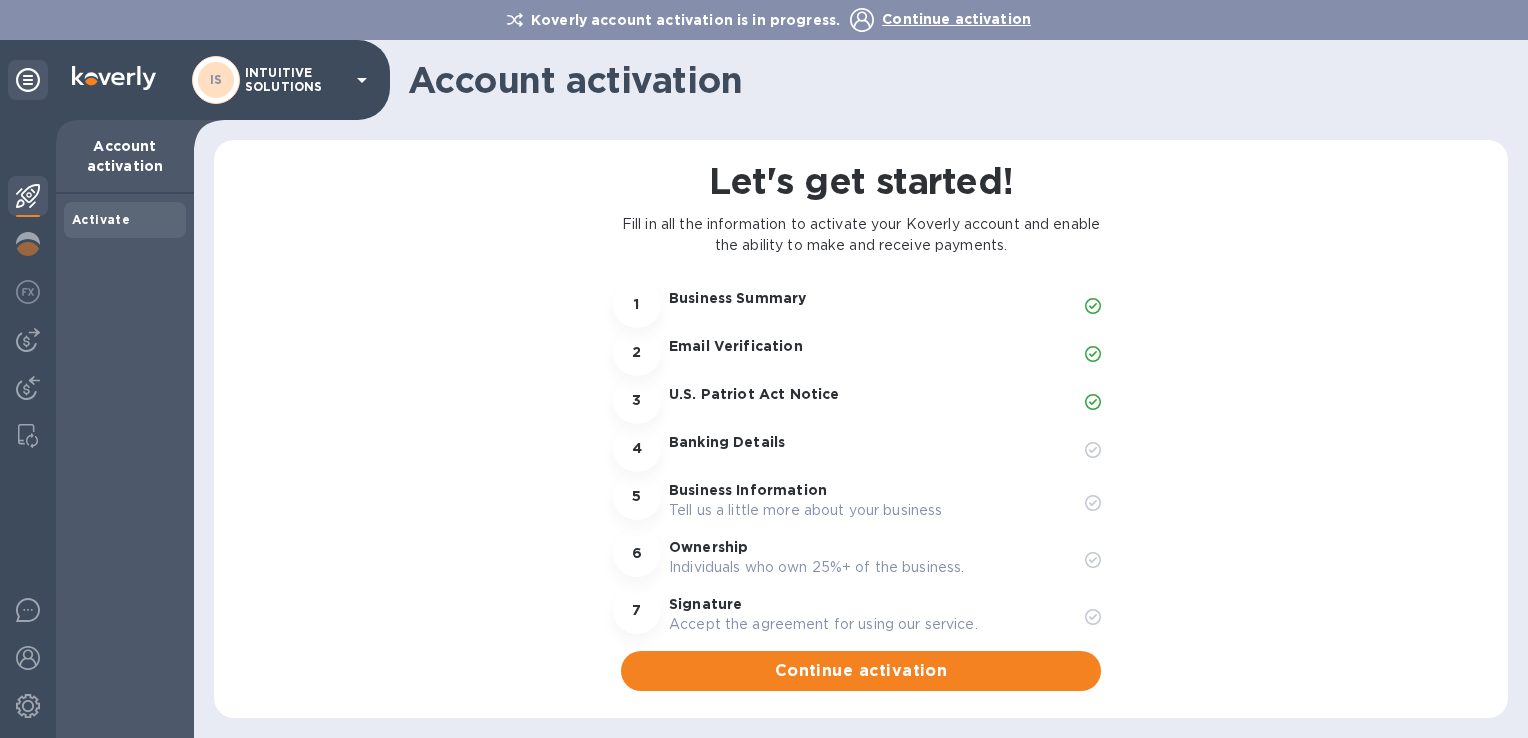 scroll, scrollTop: 20, scrollLeft: 0, axis: vertical 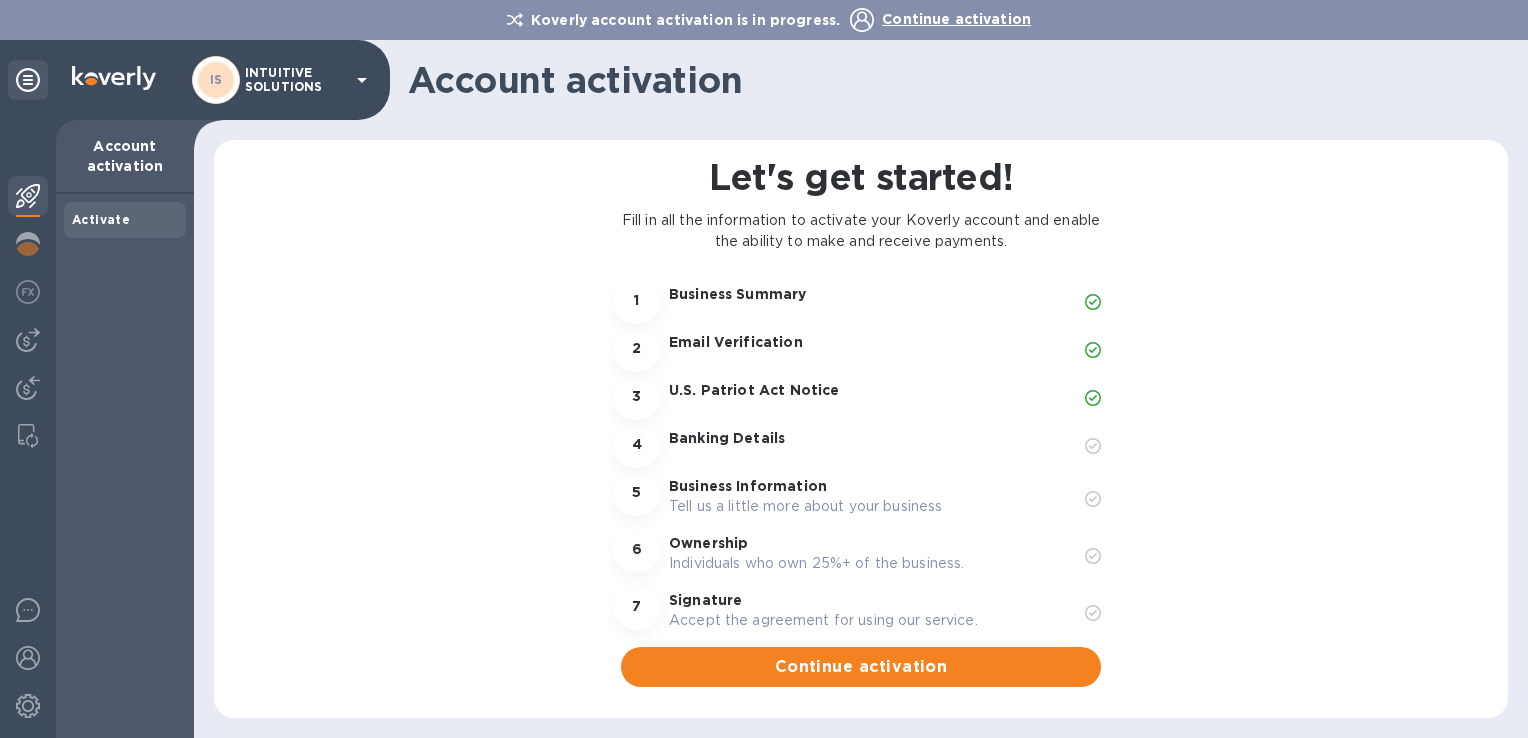 click 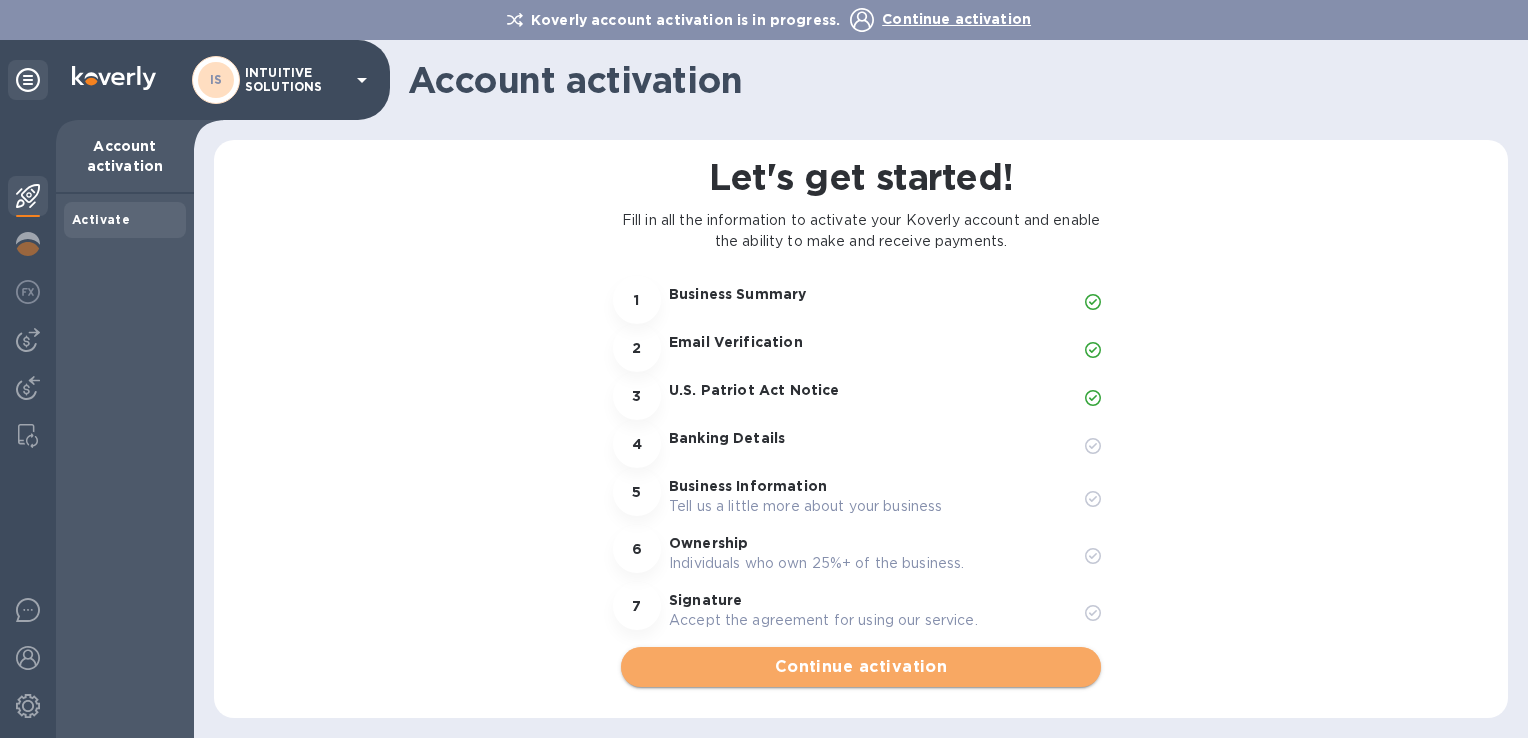 click on "Continue activation" at bounding box center (861, 667) 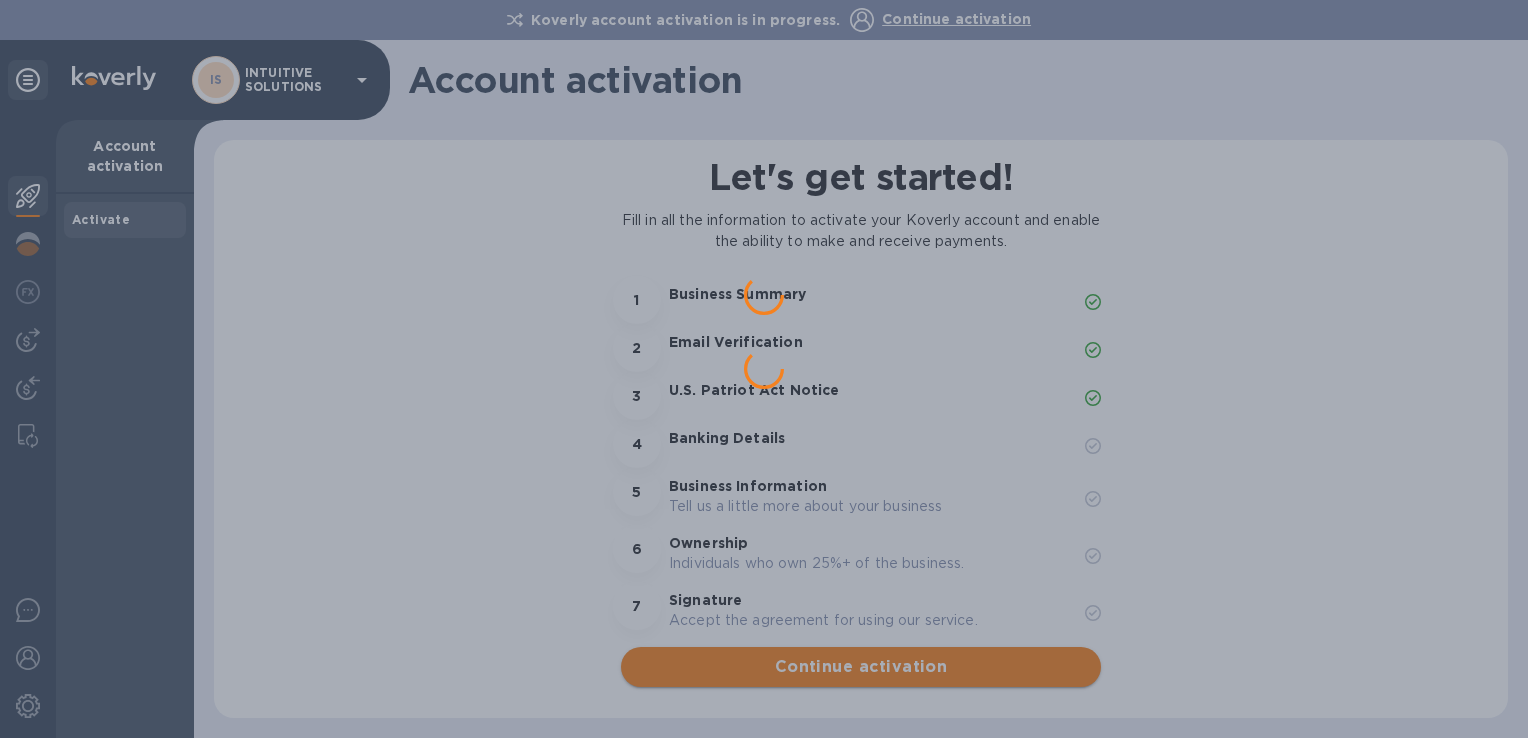scroll, scrollTop: 0, scrollLeft: 0, axis: both 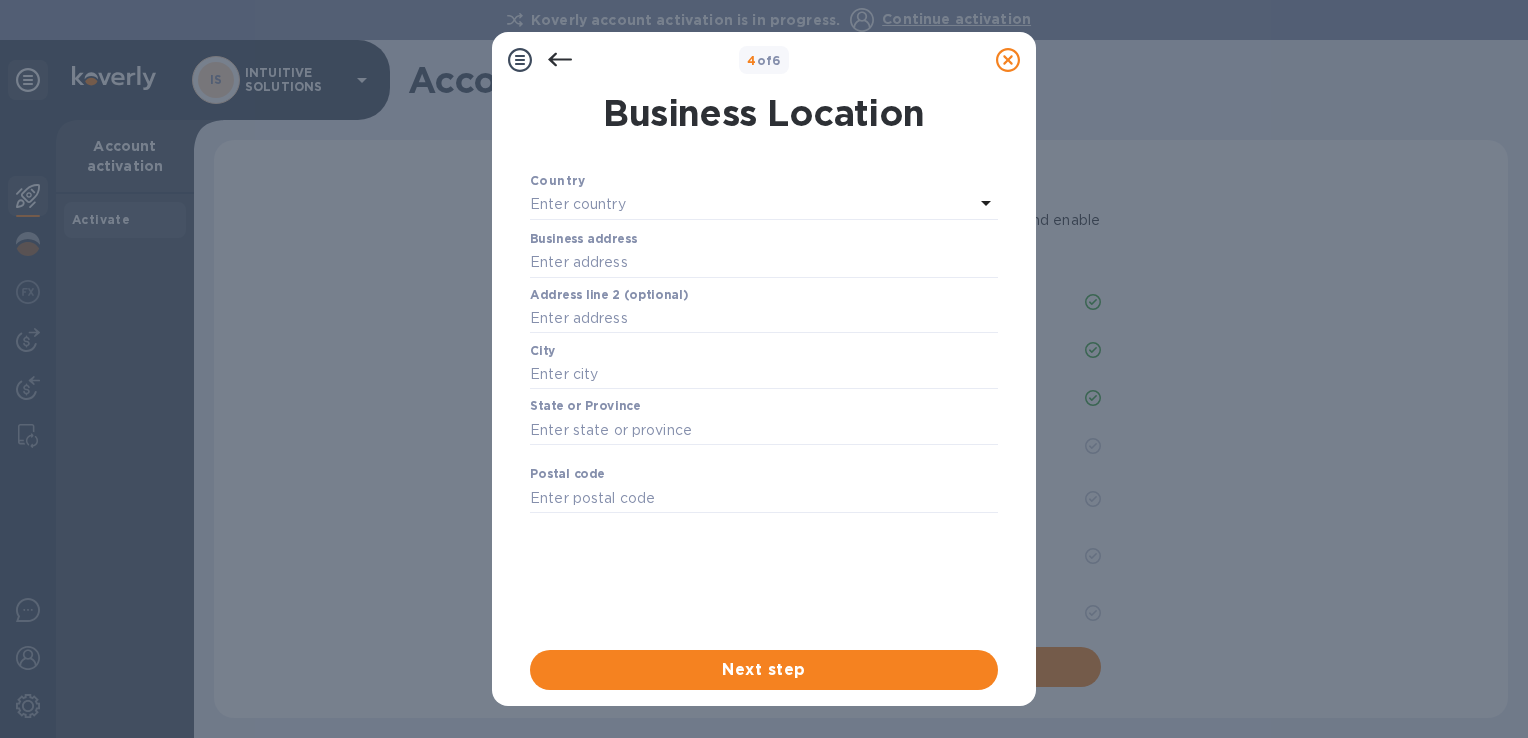 click 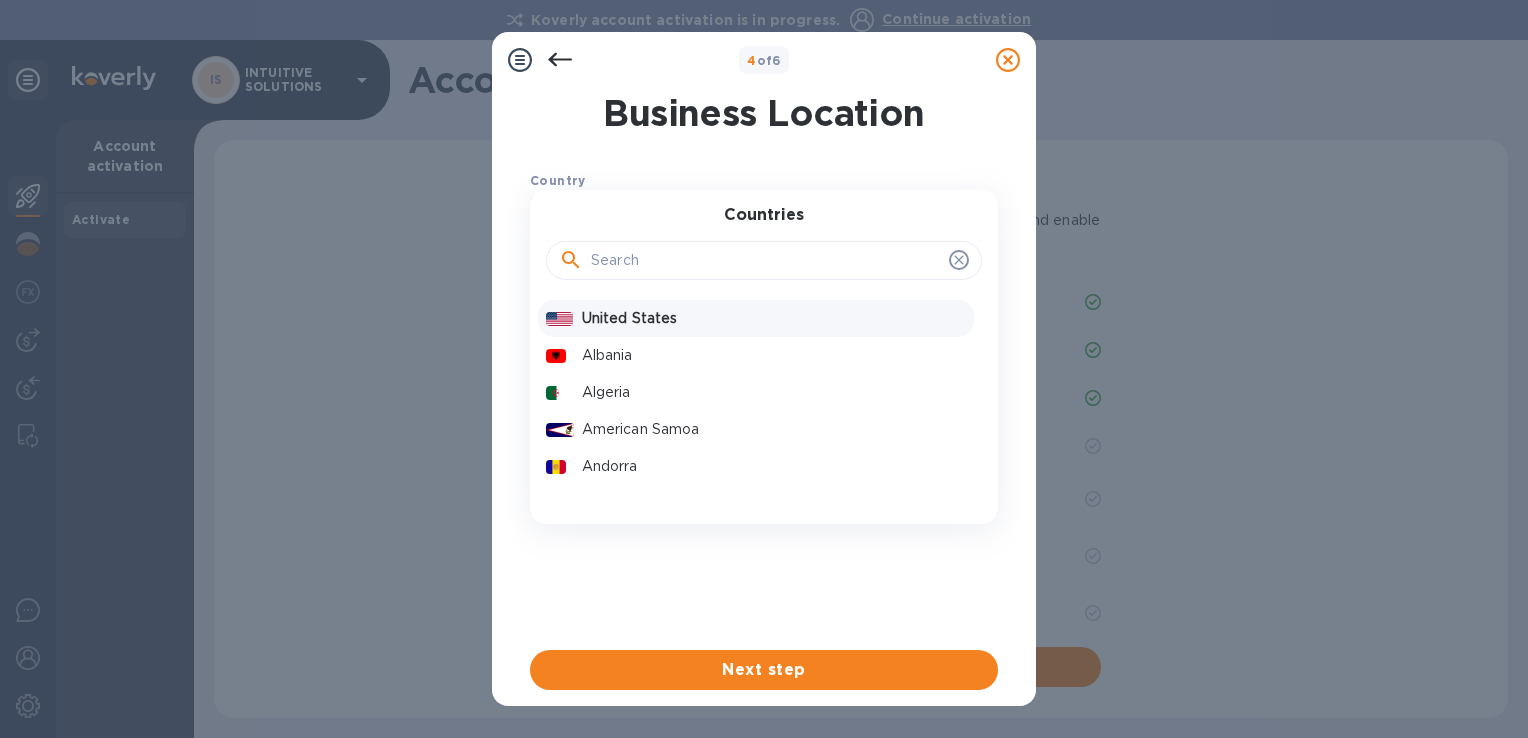 click on "United States" at bounding box center [774, 318] 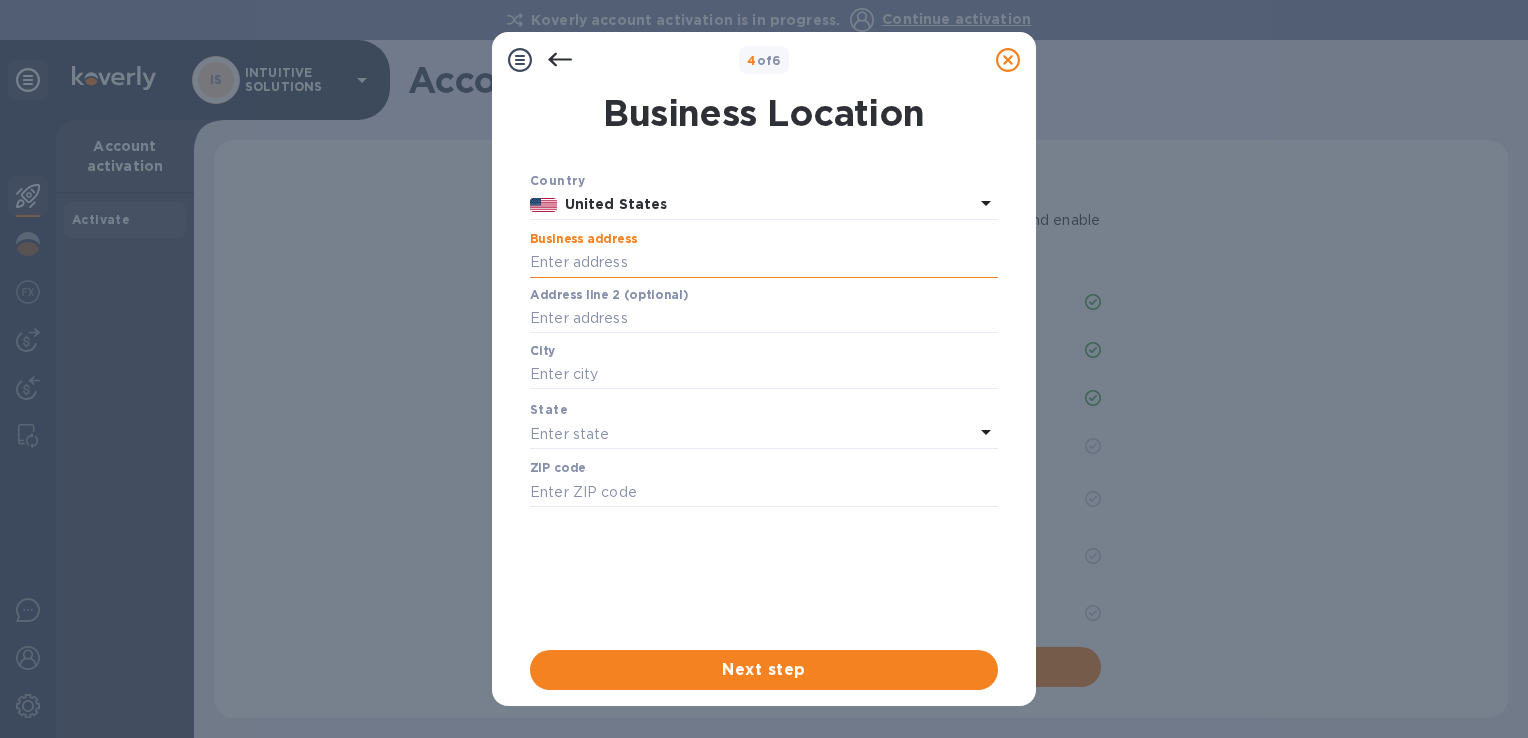 click at bounding box center (764, 263) 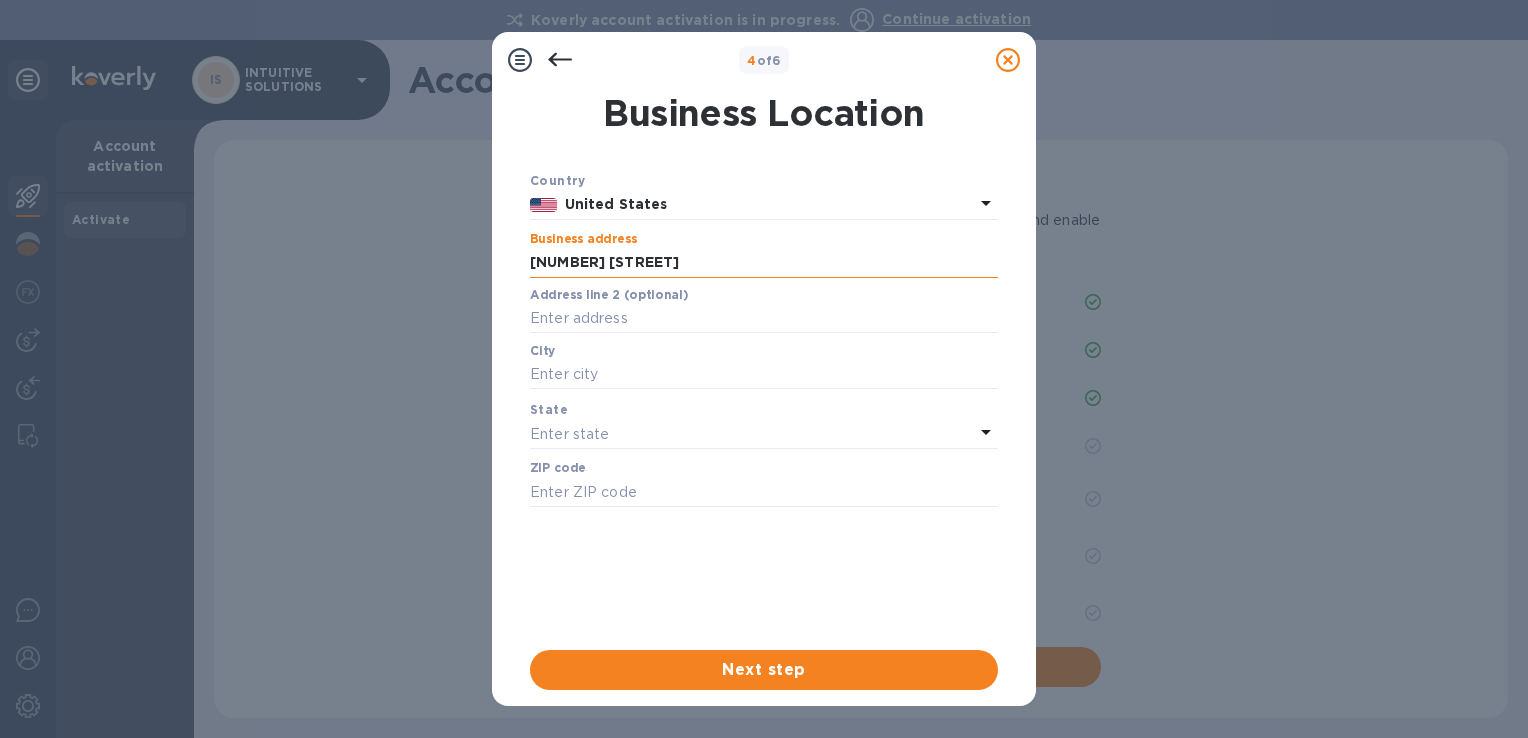 type on "Pasadena, CA 91101" 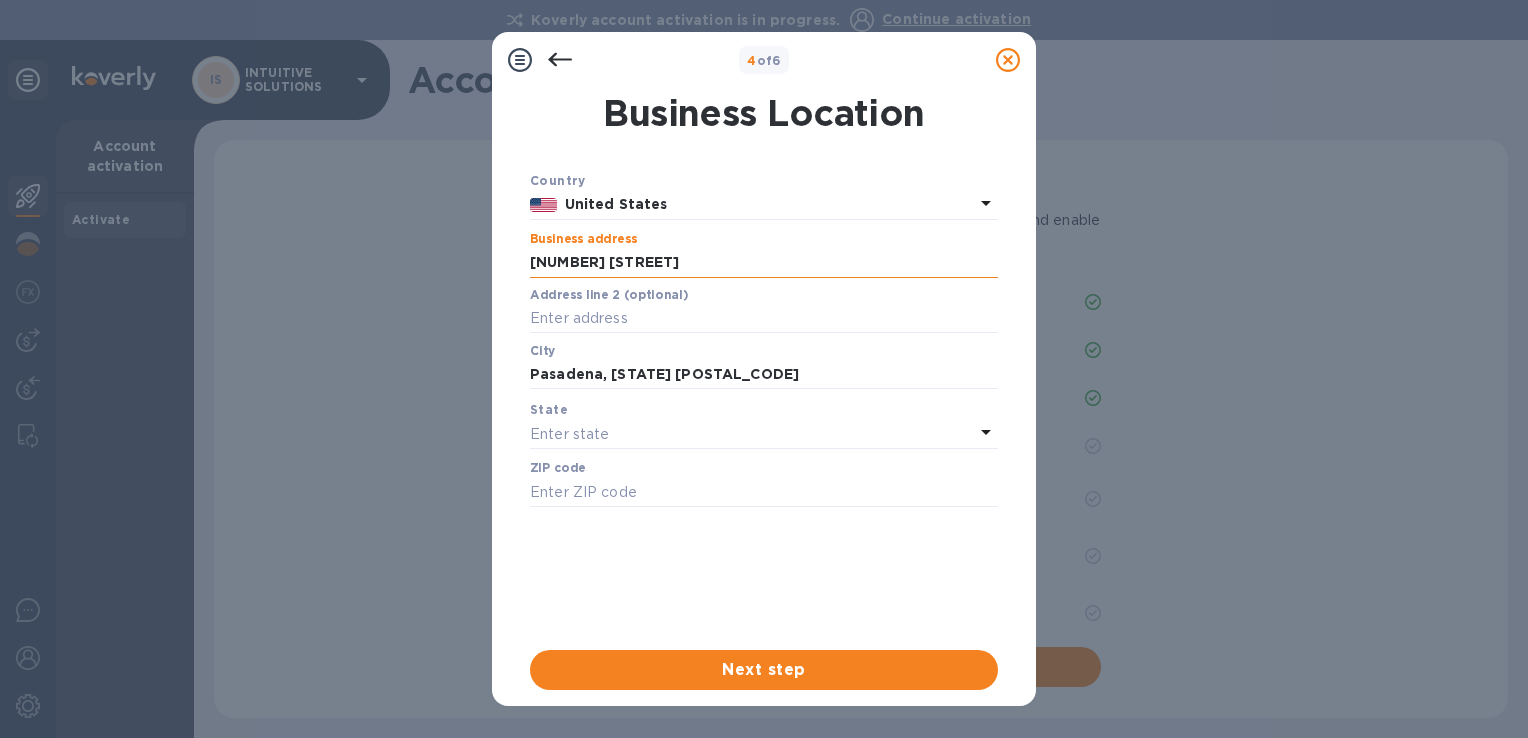 type on "91101" 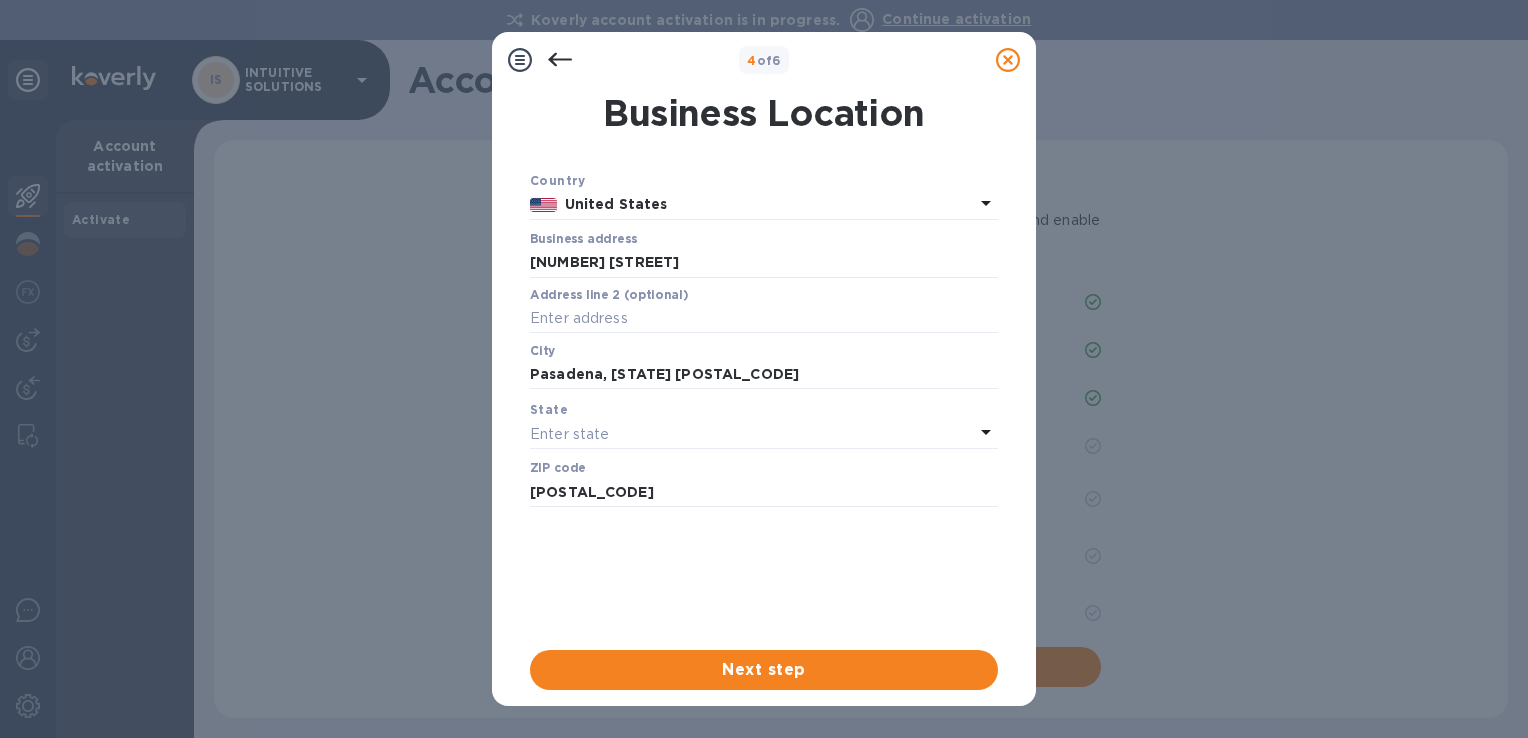 click 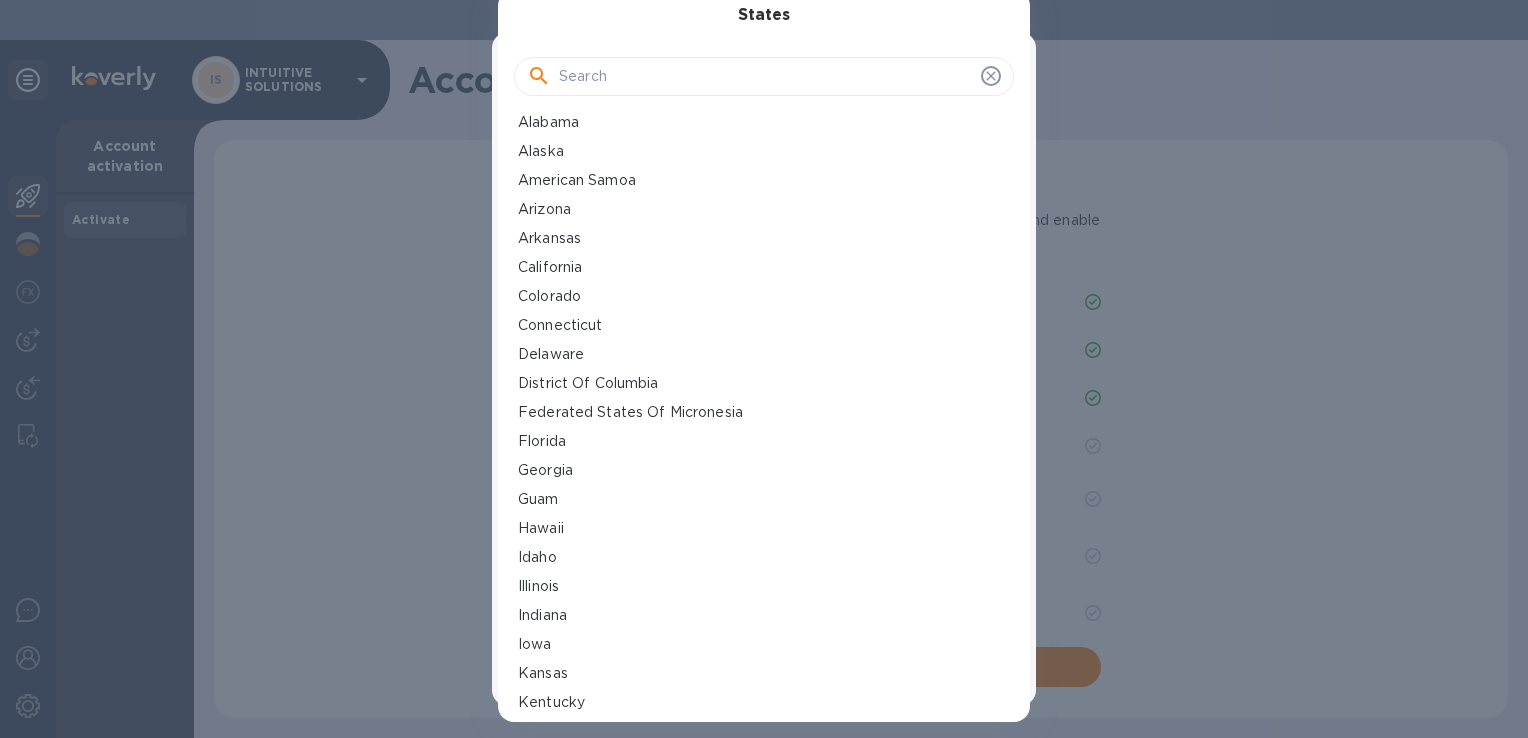 click on "California" at bounding box center [764, 267] 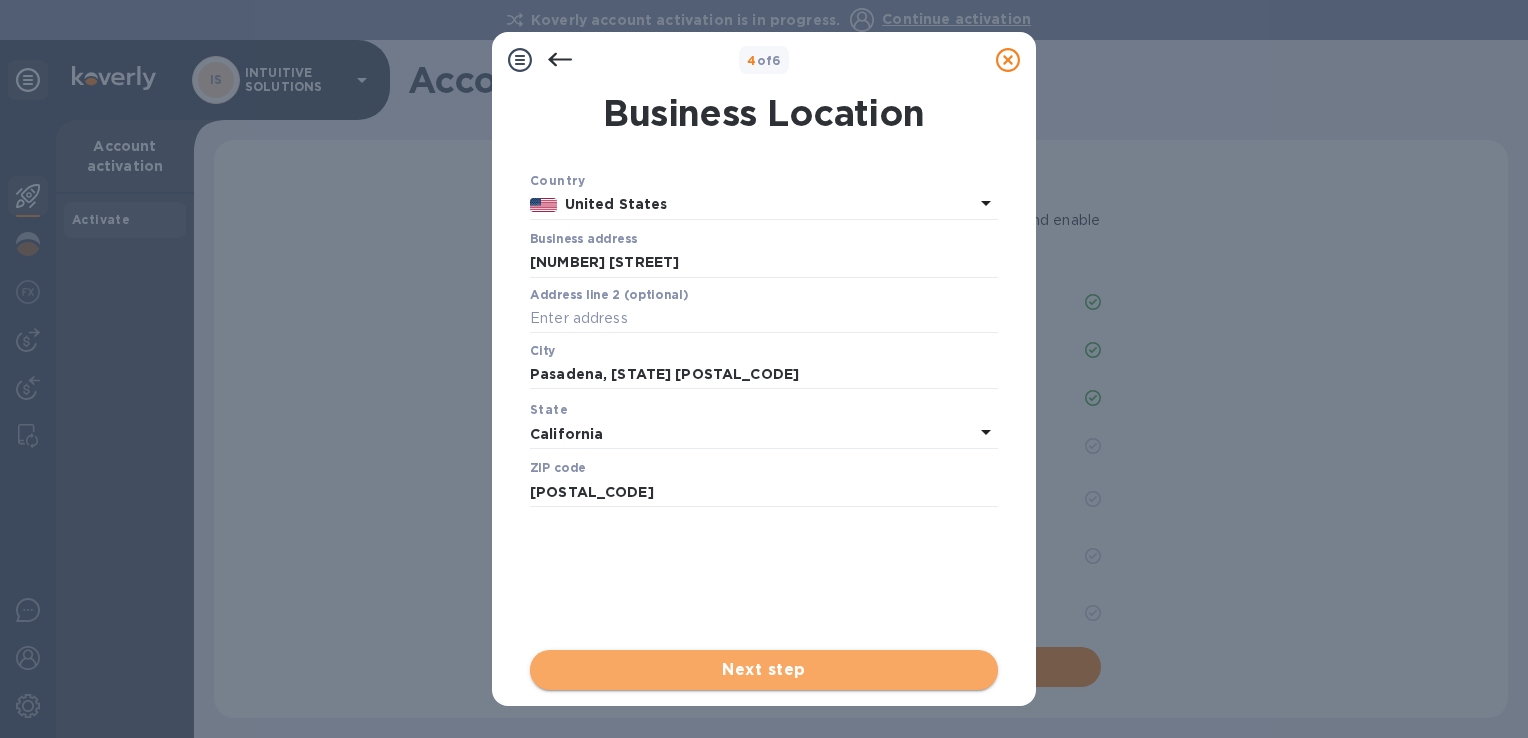 click on "Next step" at bounding box center [764, 670] 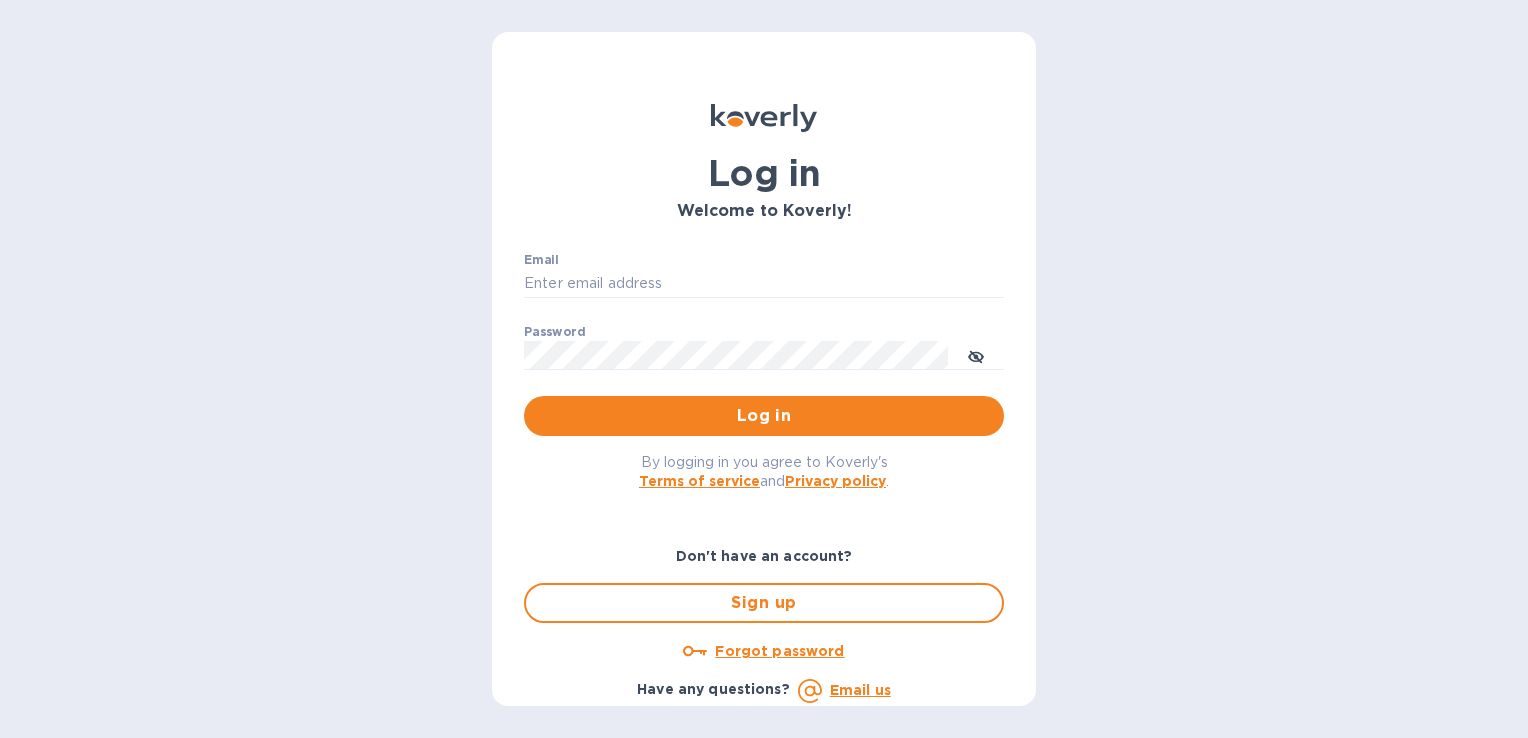 scroll, scrollTop: 0, scrollLeft: 0, axis: both 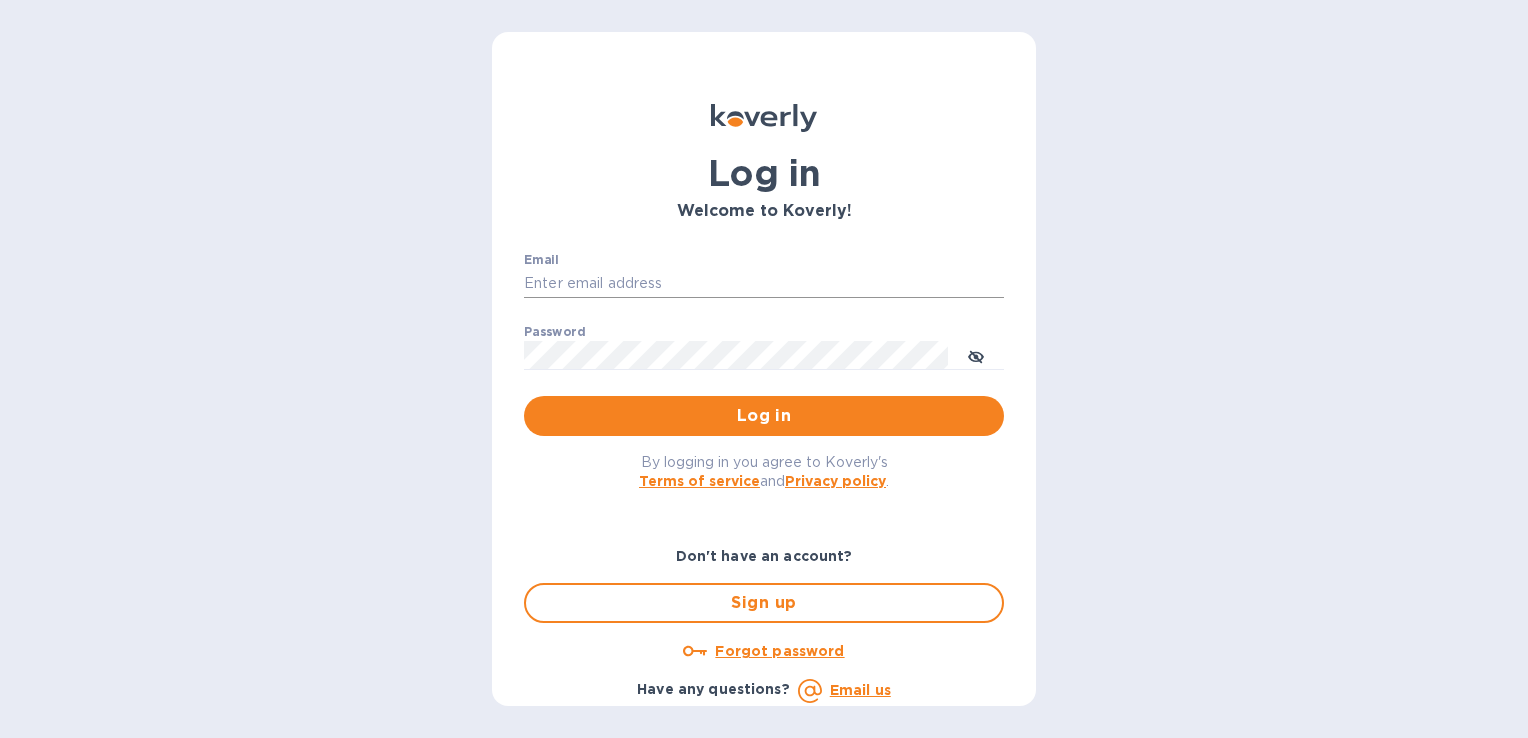 type on "gina@example.com" 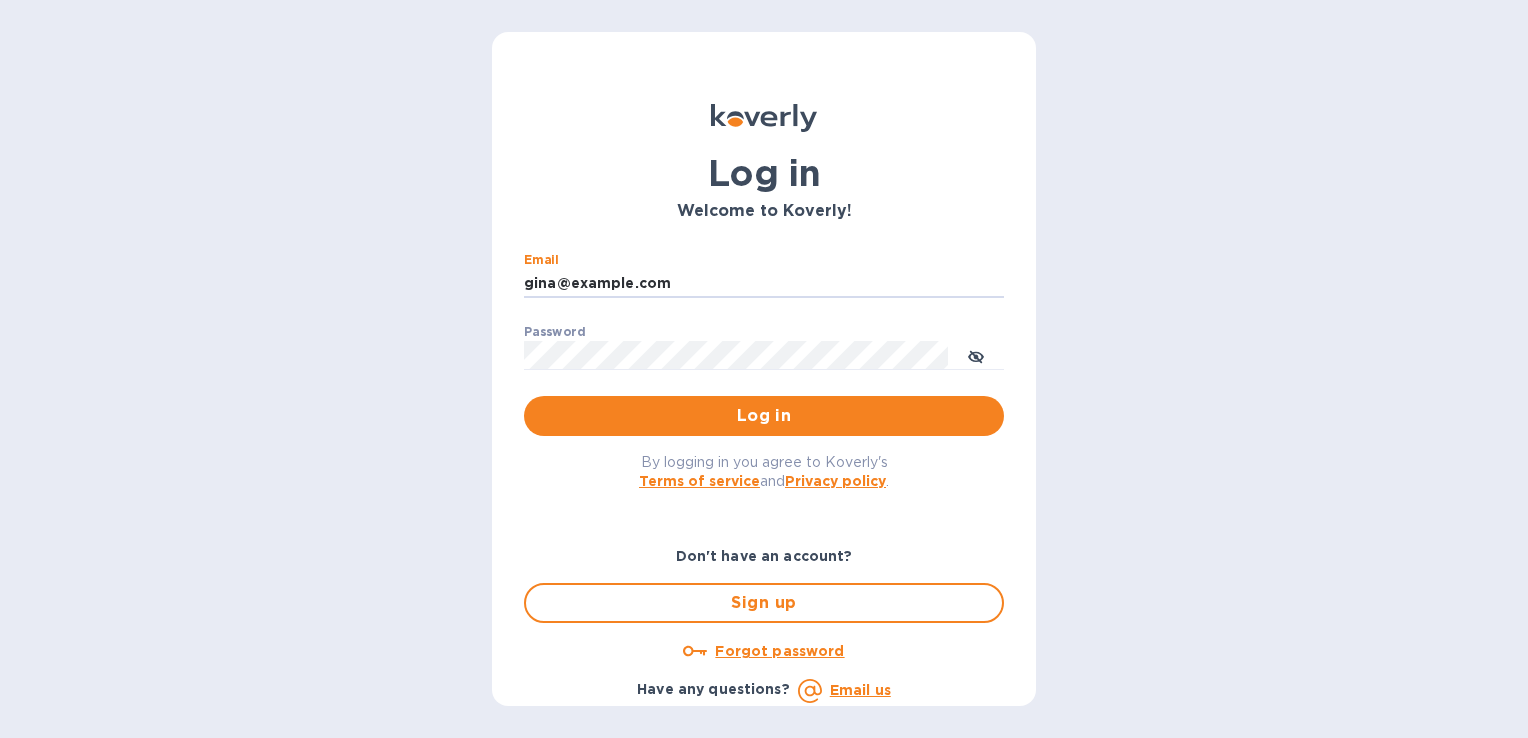 drag, startPoint x: 738, startPoint y: 288, endPoint x: 440, endPoint y: 331, distance: 301.08636 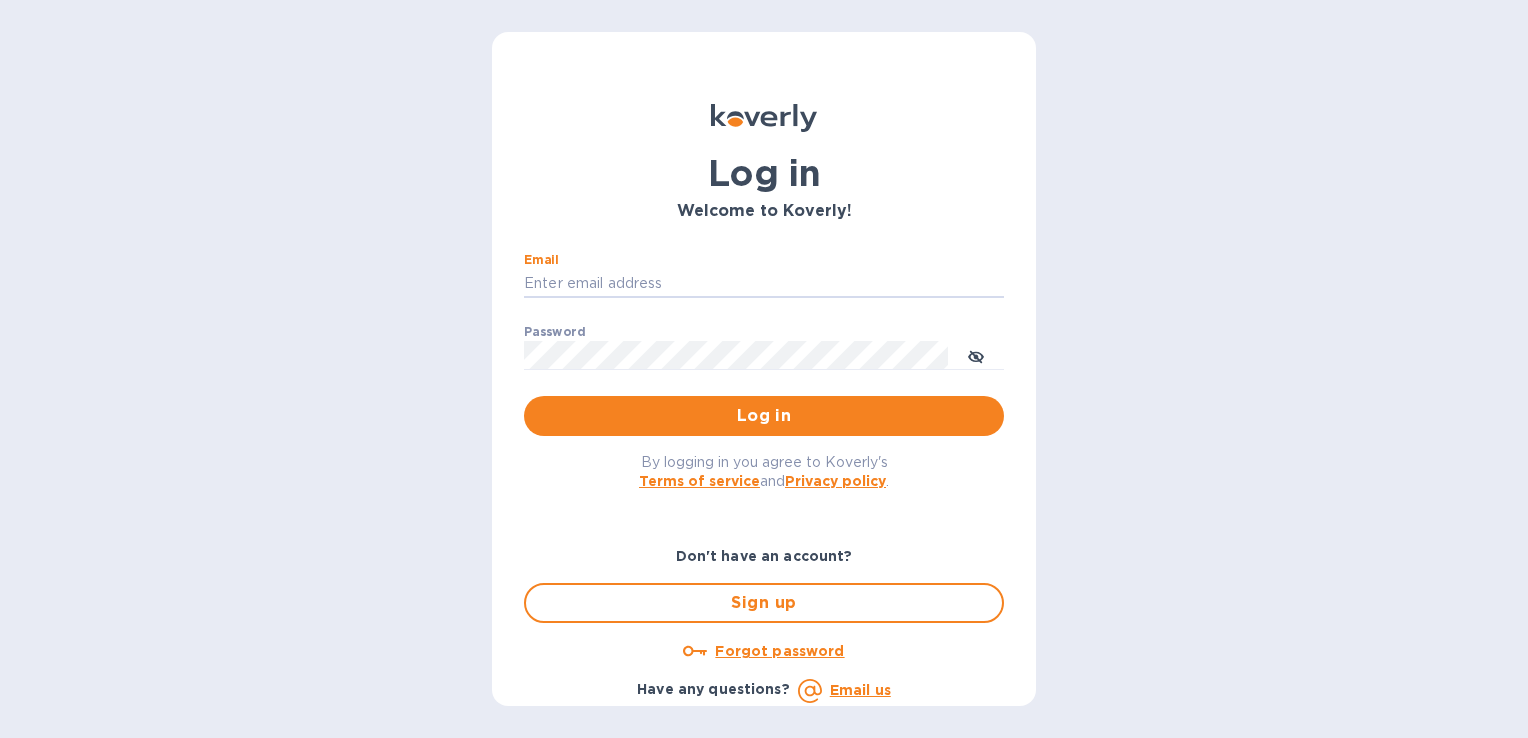 type 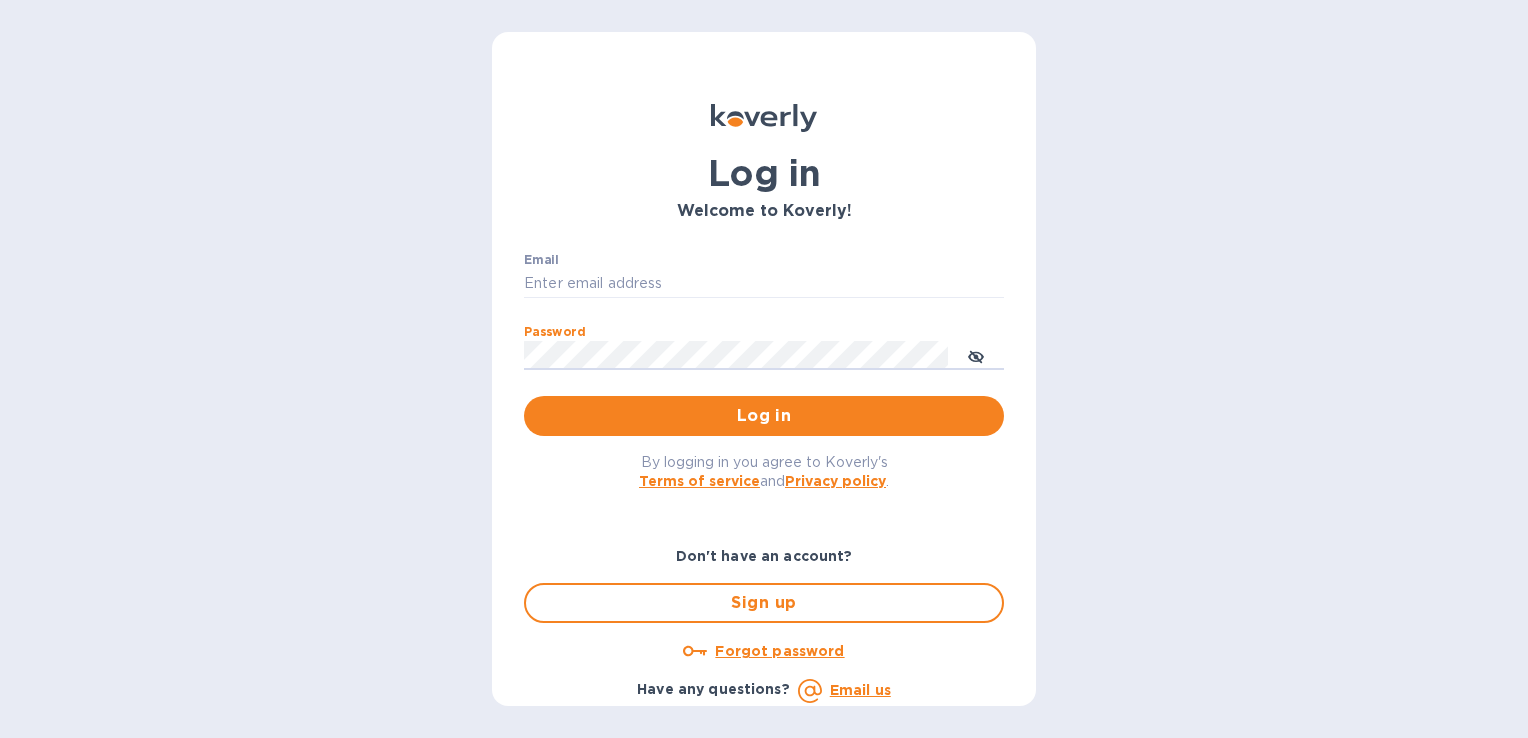 click on "Log in Welcome to Koverly! Email ​ Password ​ Log in By logging in you agree to Koverly's  Terms of service  and  Privacy policy . Don't have an account? Sign up Forgot password Have any questions? Email us" at bounding box center (764, 369) 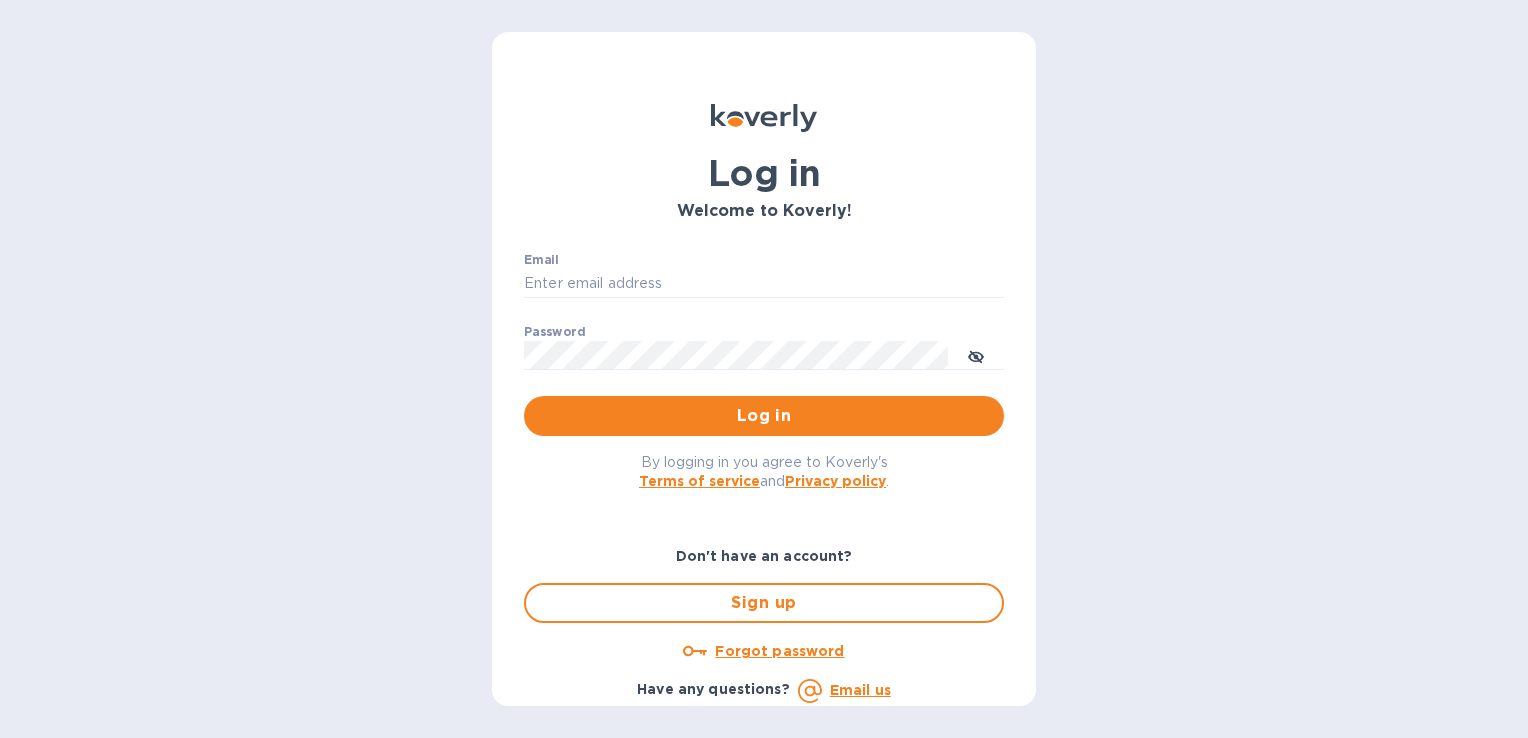 scroll, scrollTop: 0, scrollLeft: 0, axis: both 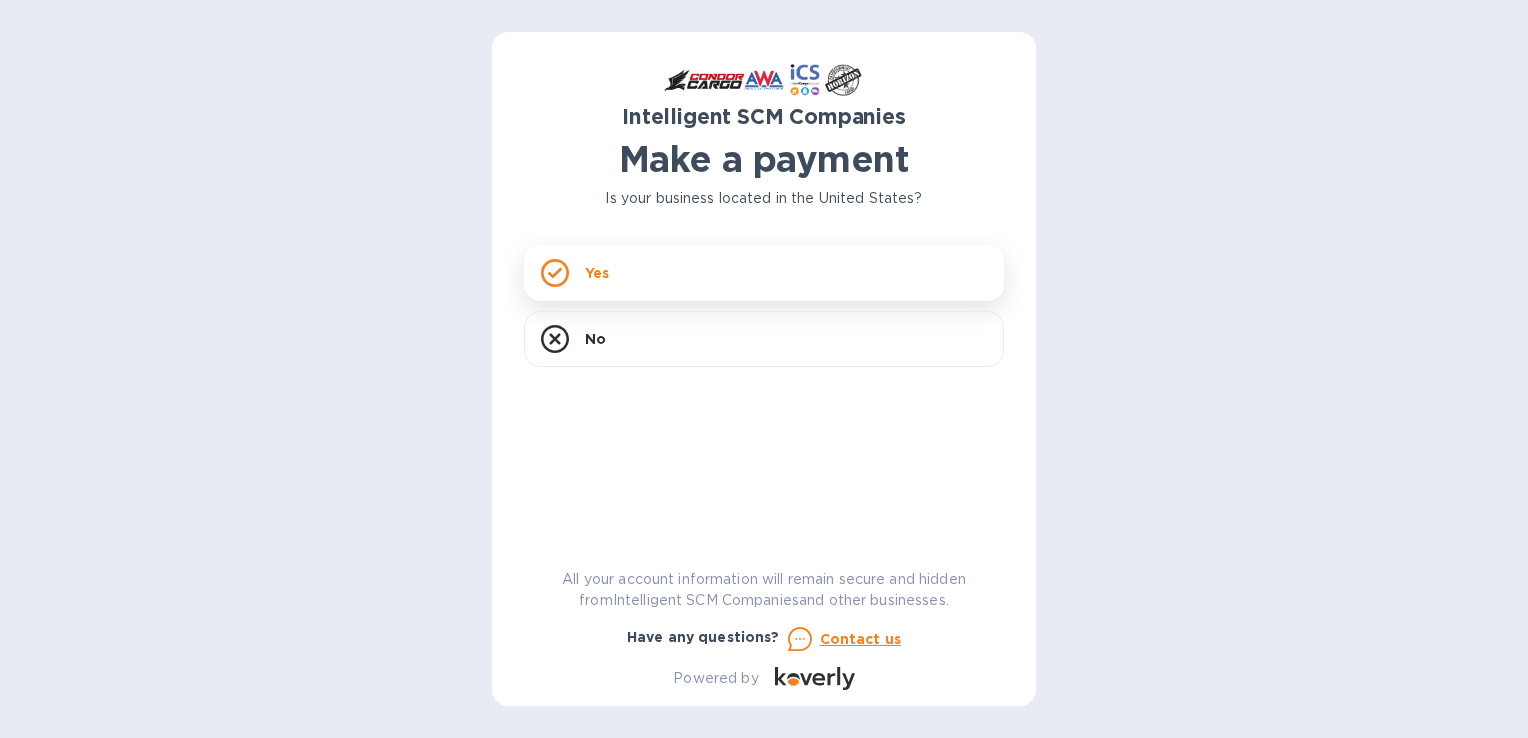 click on "Yes" at bounding box center (764, 273) 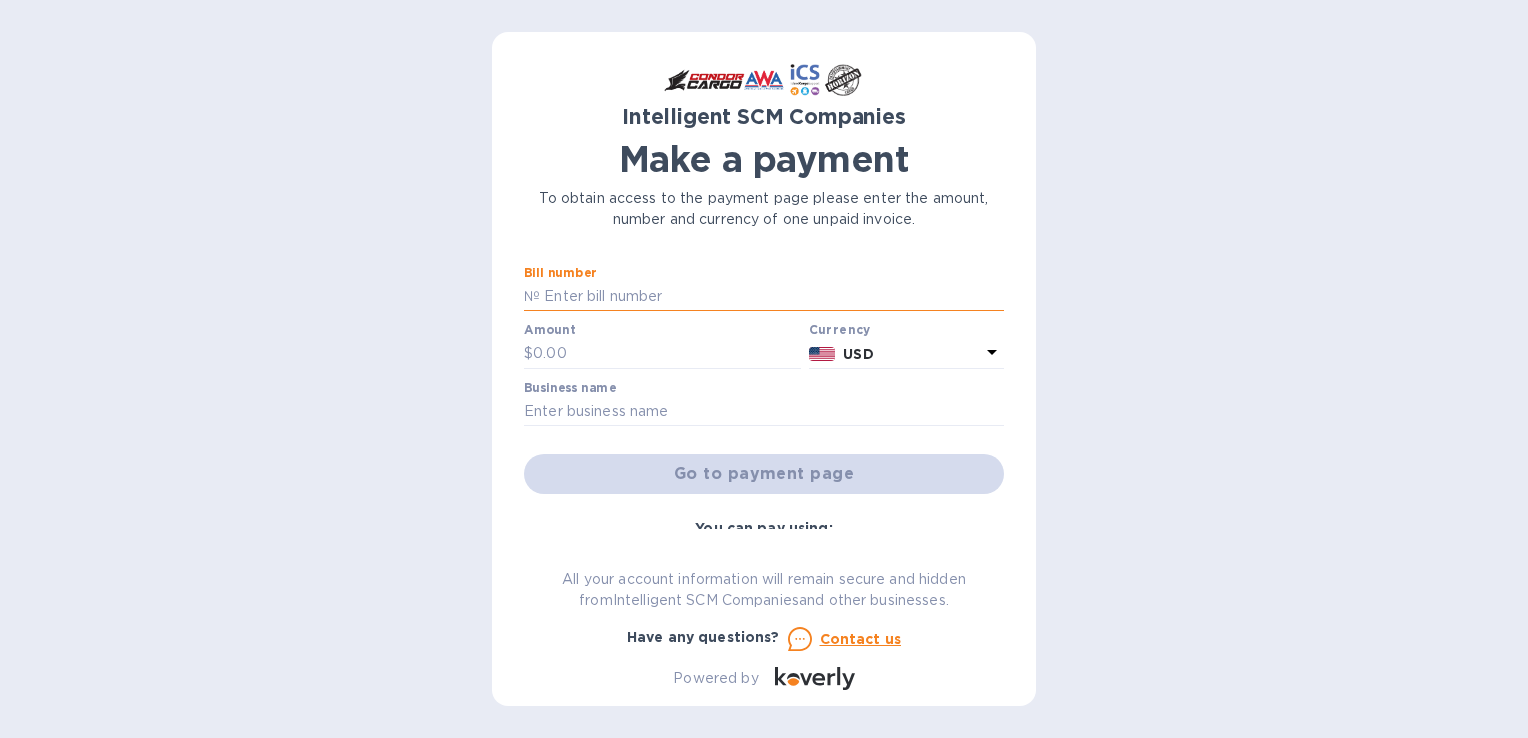 click at bounding box center [772, 297] 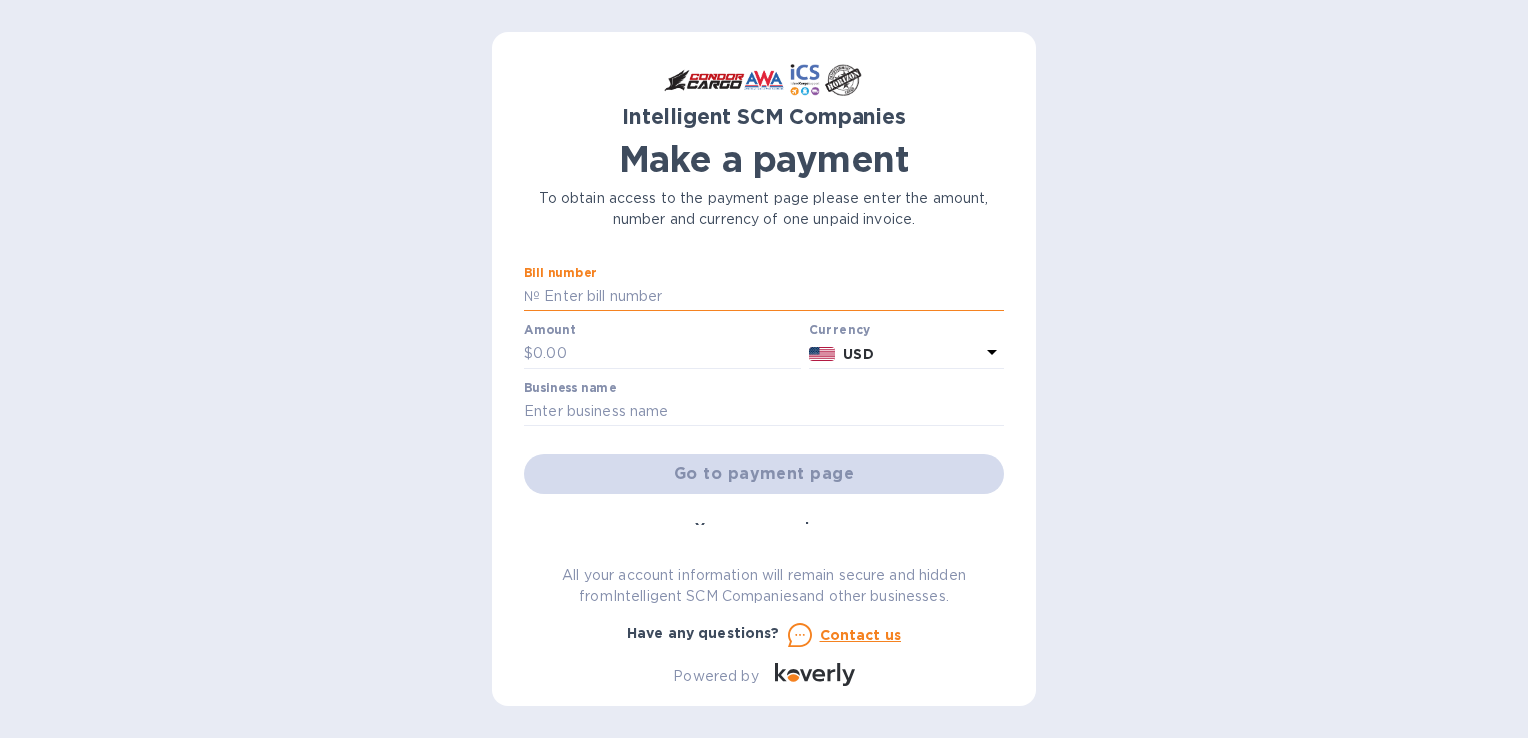 type on "[SSN]" 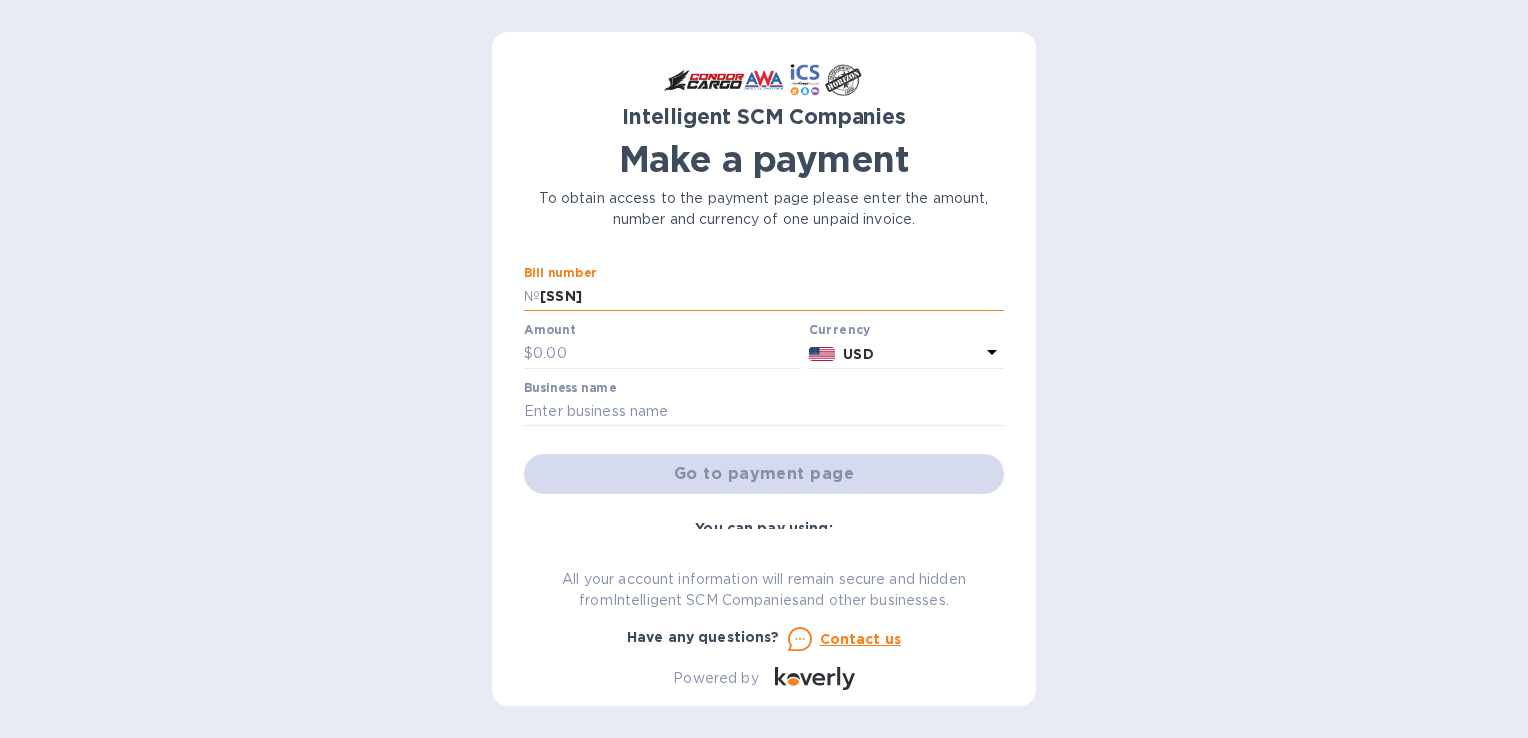 type on "180" 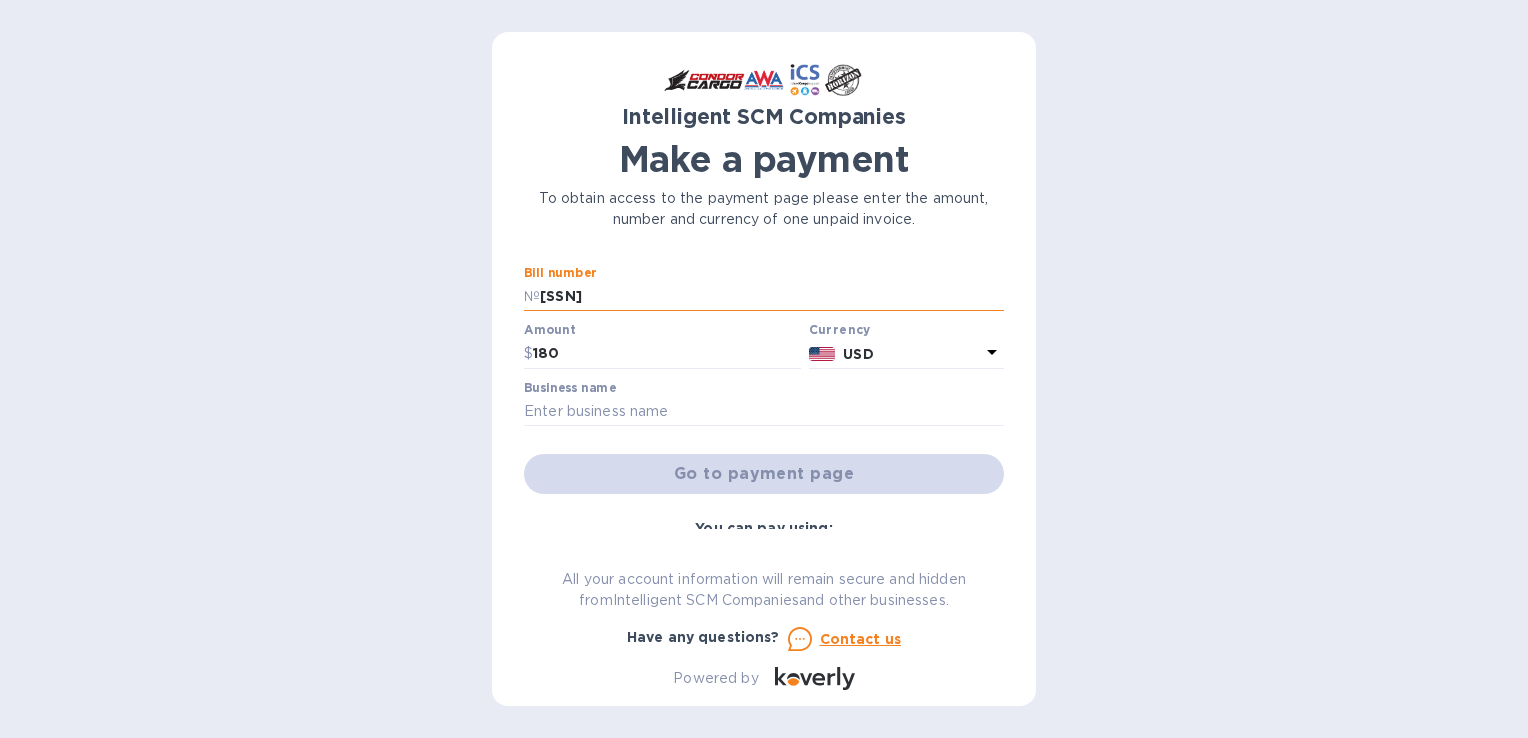 type on "INTUITIVE SOLUTIONS" 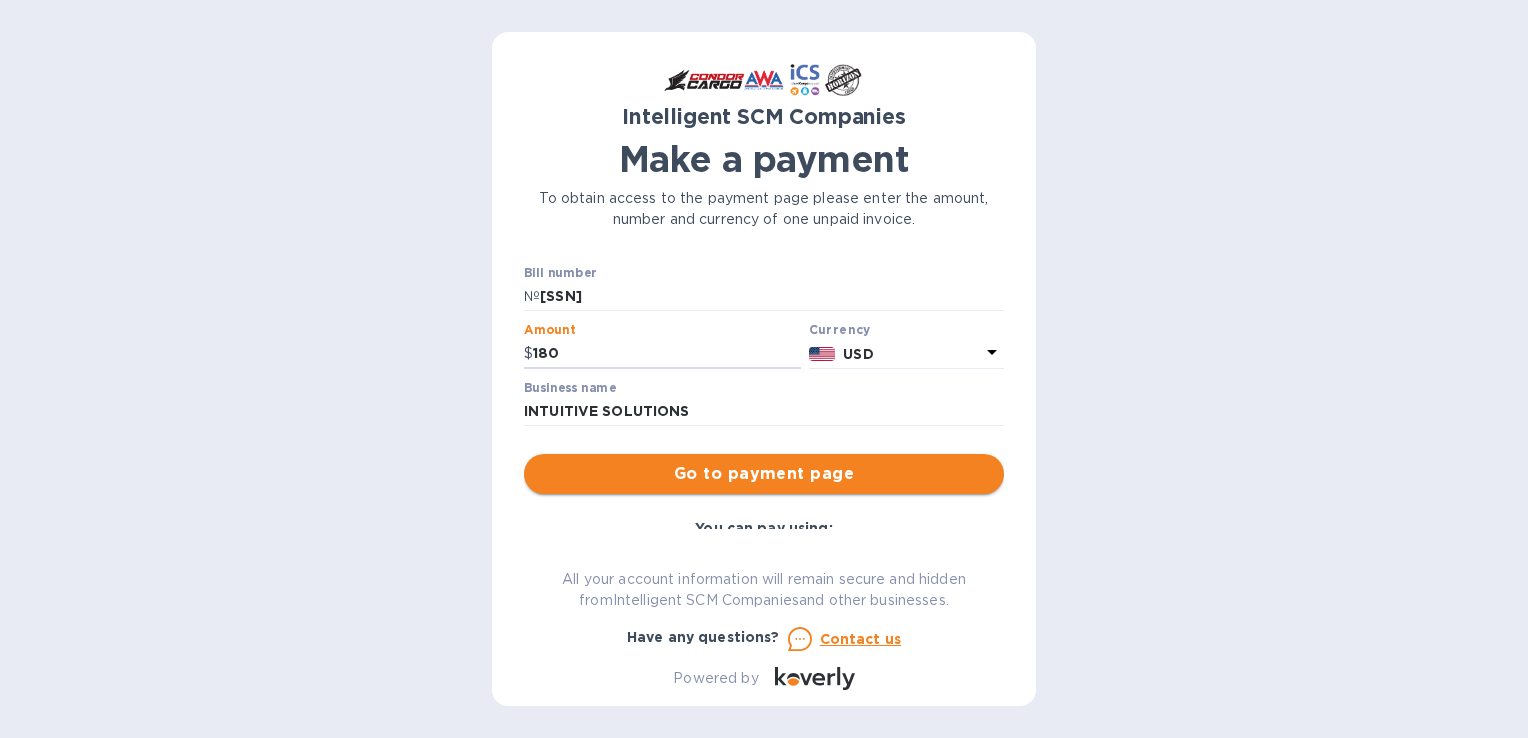 click on "Go to payment page" at bounding box center [764, 474] 